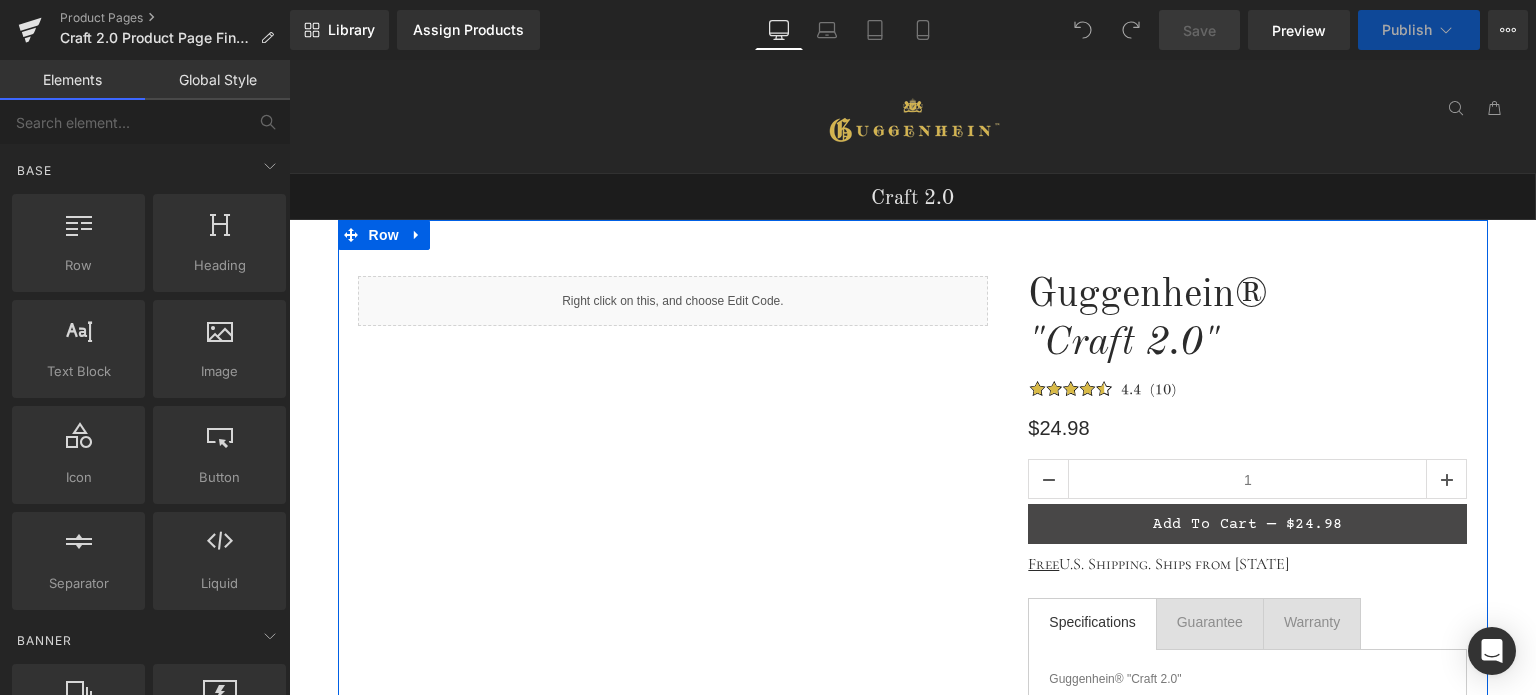 scroll, scrollTop: 0, scrollLeft: 0, axis: both 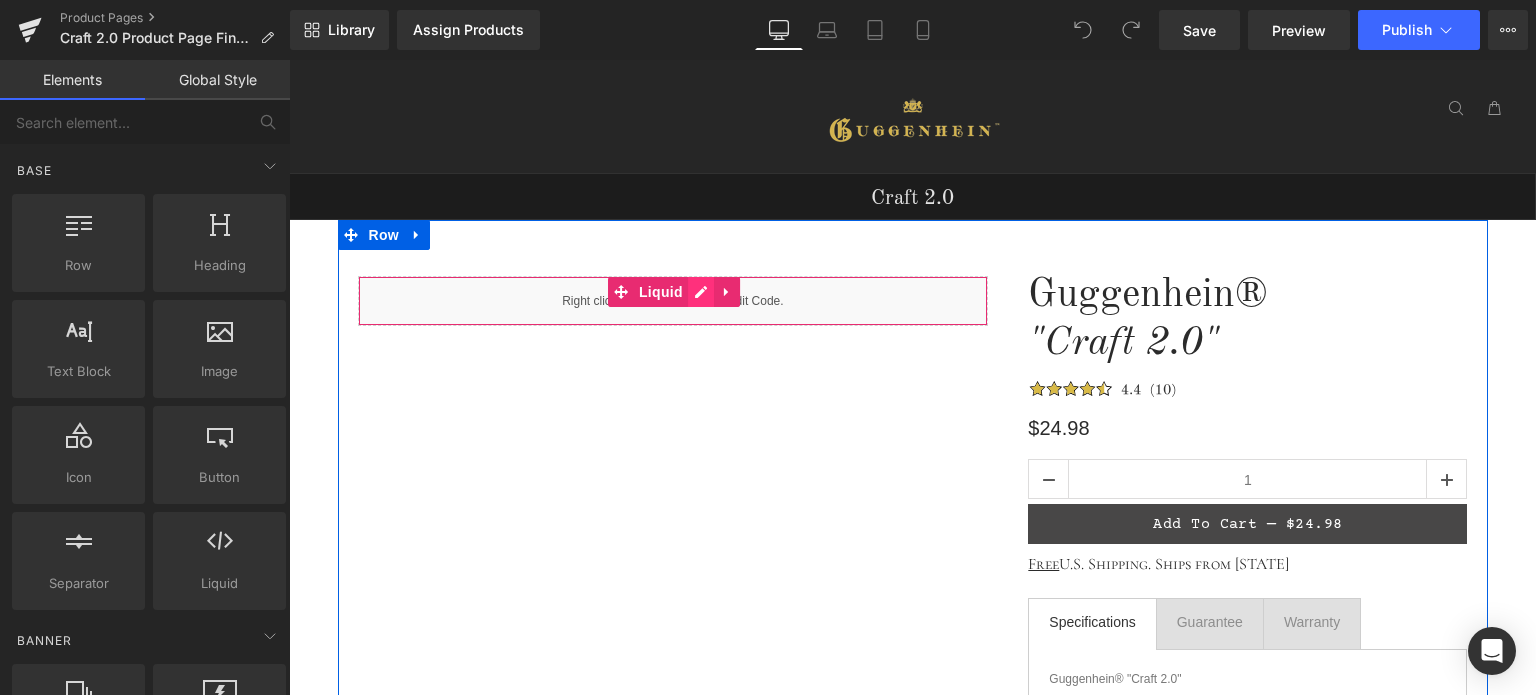 click on "Liquid" at bounding box center (673, 301) 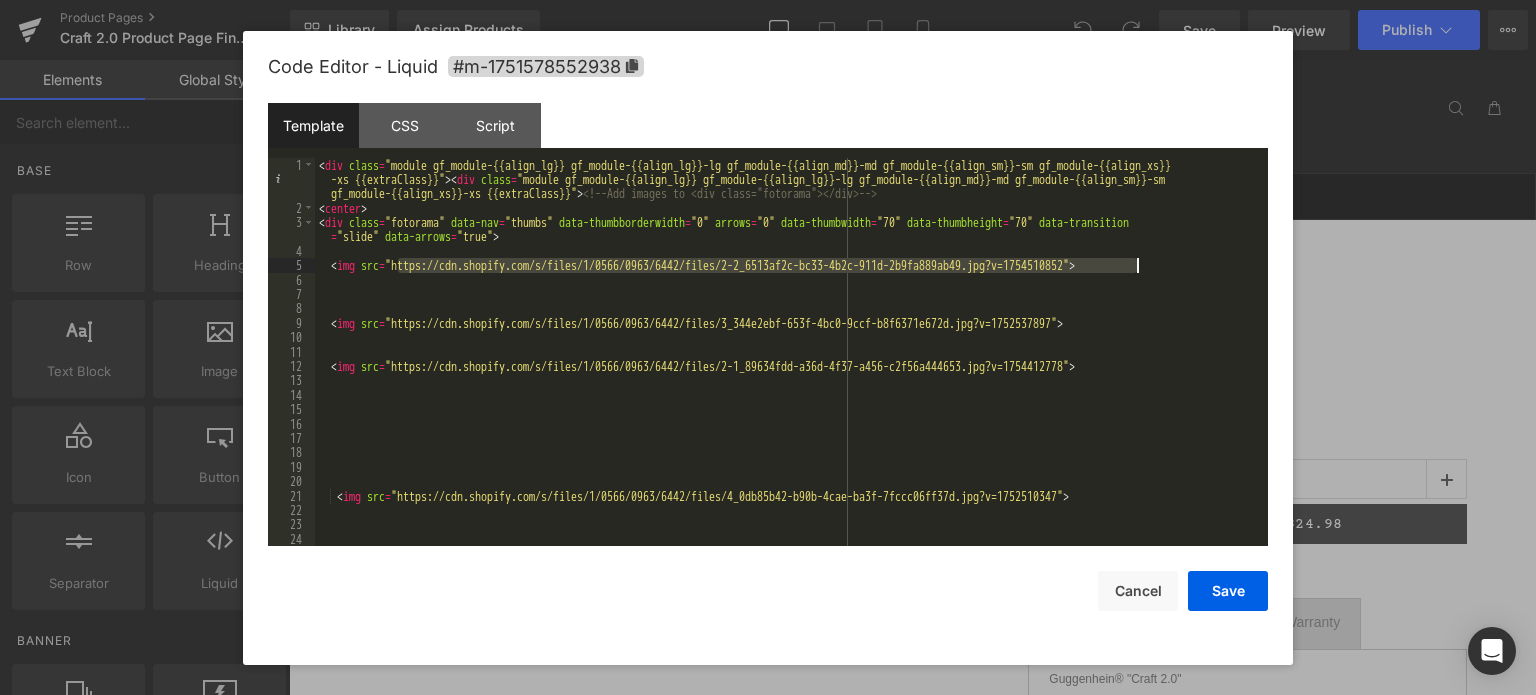 drag, startPoint x: 400, startPoint y: 261, endPoint x: 1134, endPoint y: 262, distance: 734.0007 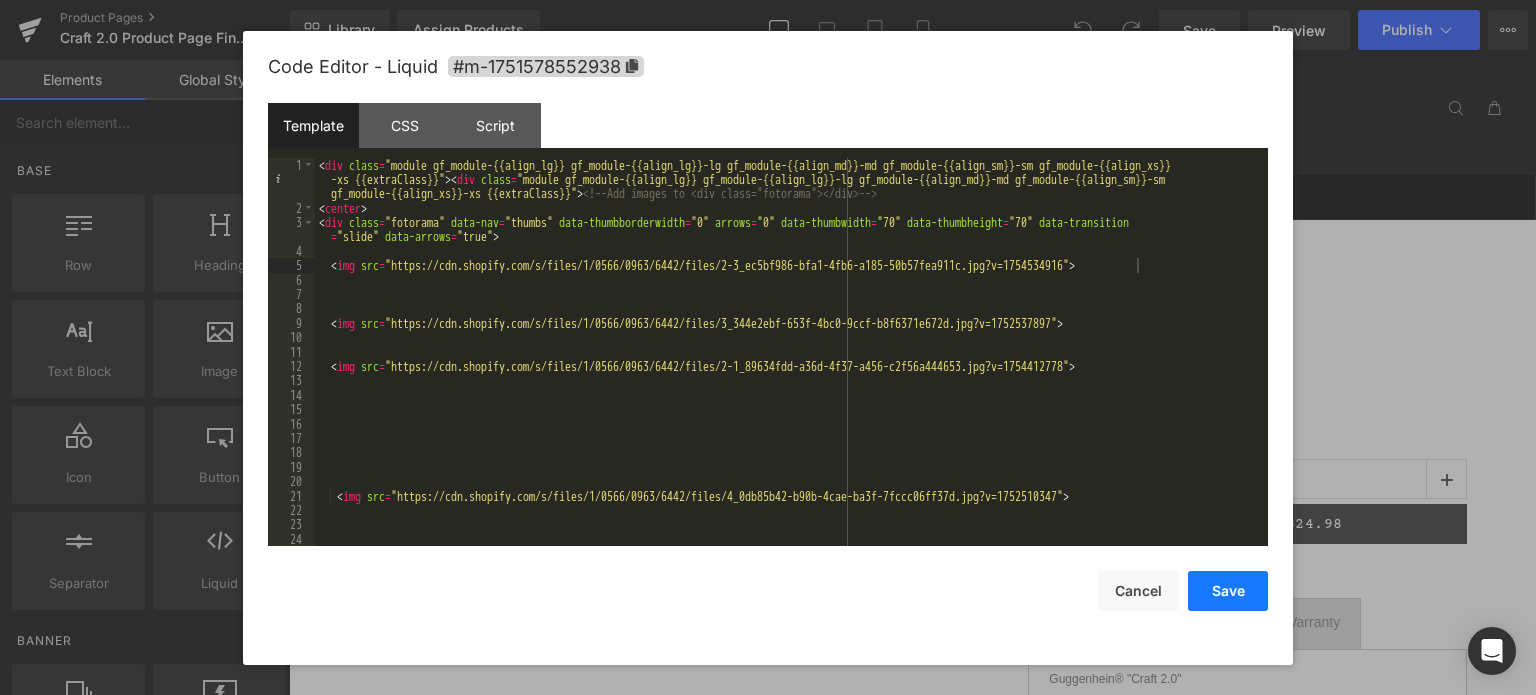 click on "Save" at bounding box center (1228, 591) 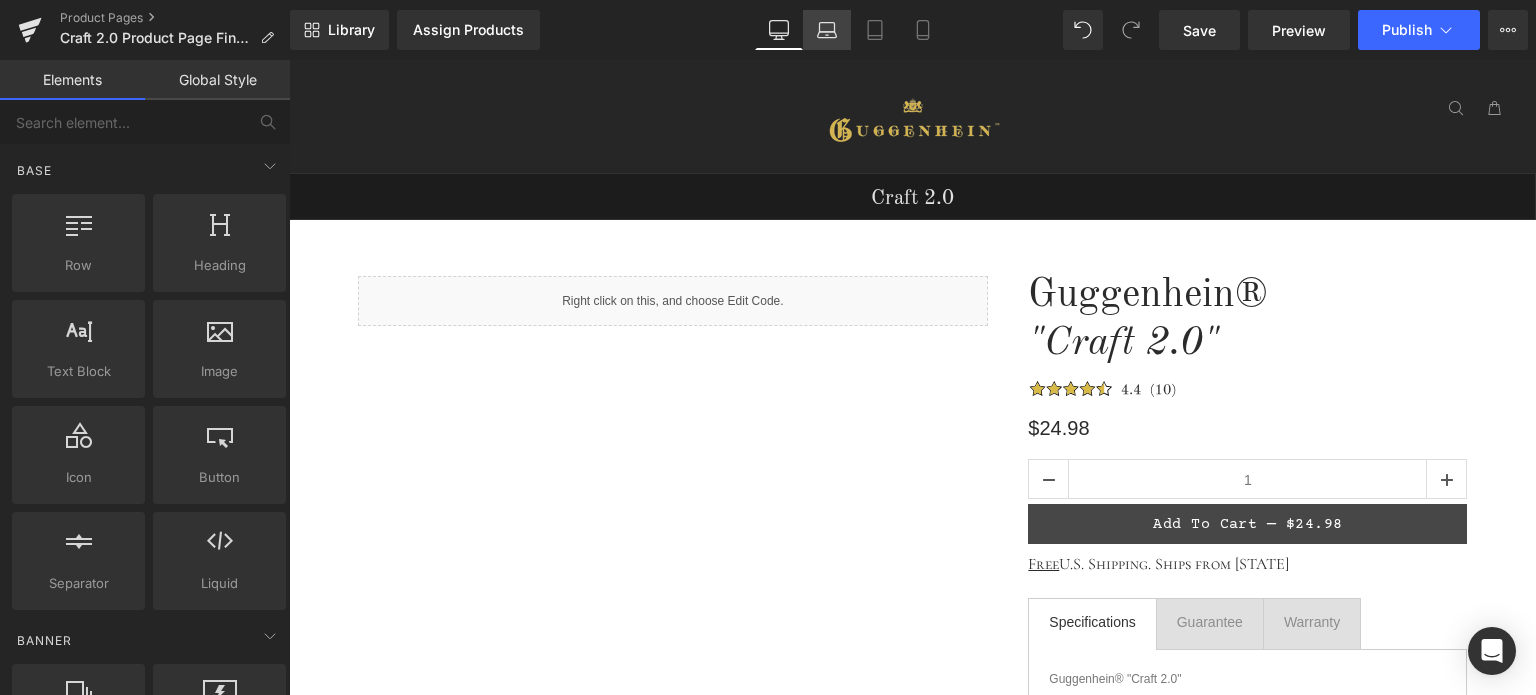 click 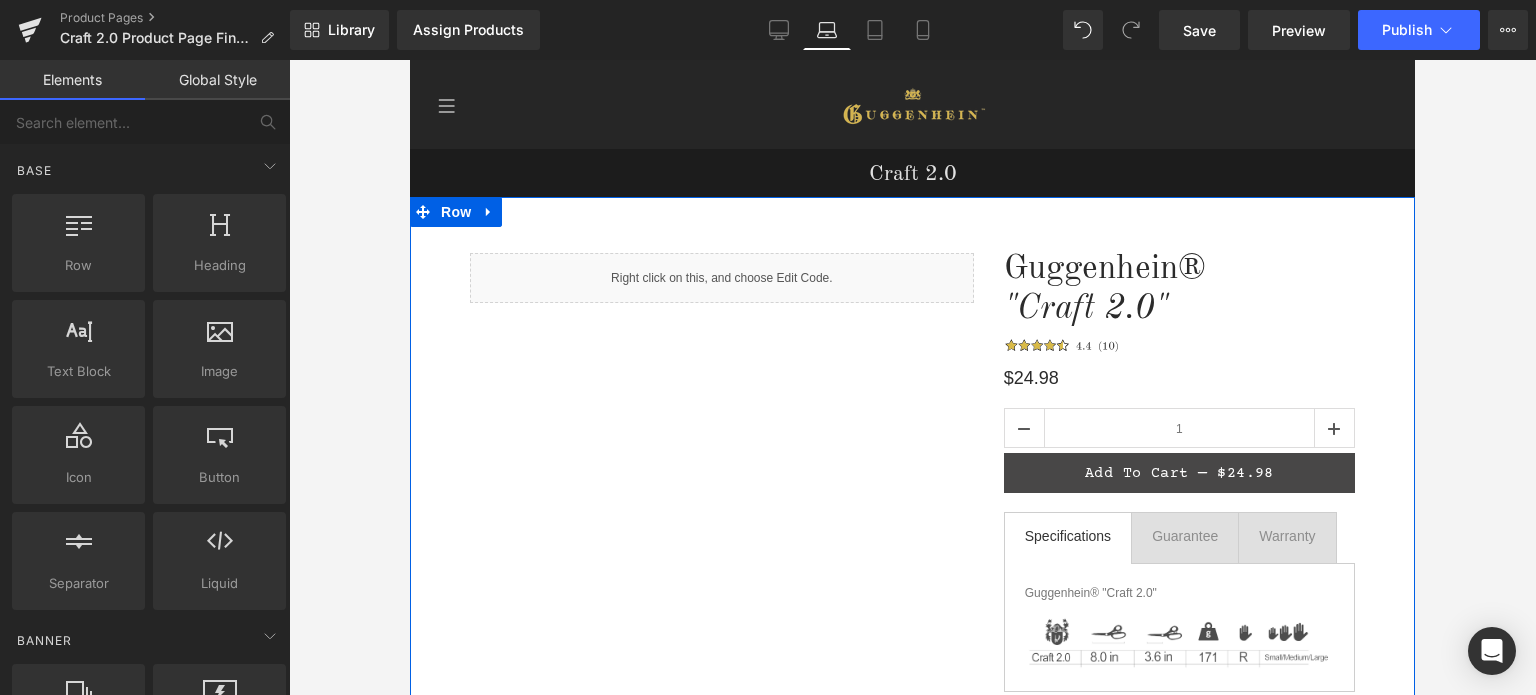 drag, startPoint x: 736, startPoint y: 273, endPoint x: 1151, endPoint y: 309, distance: 416.55853 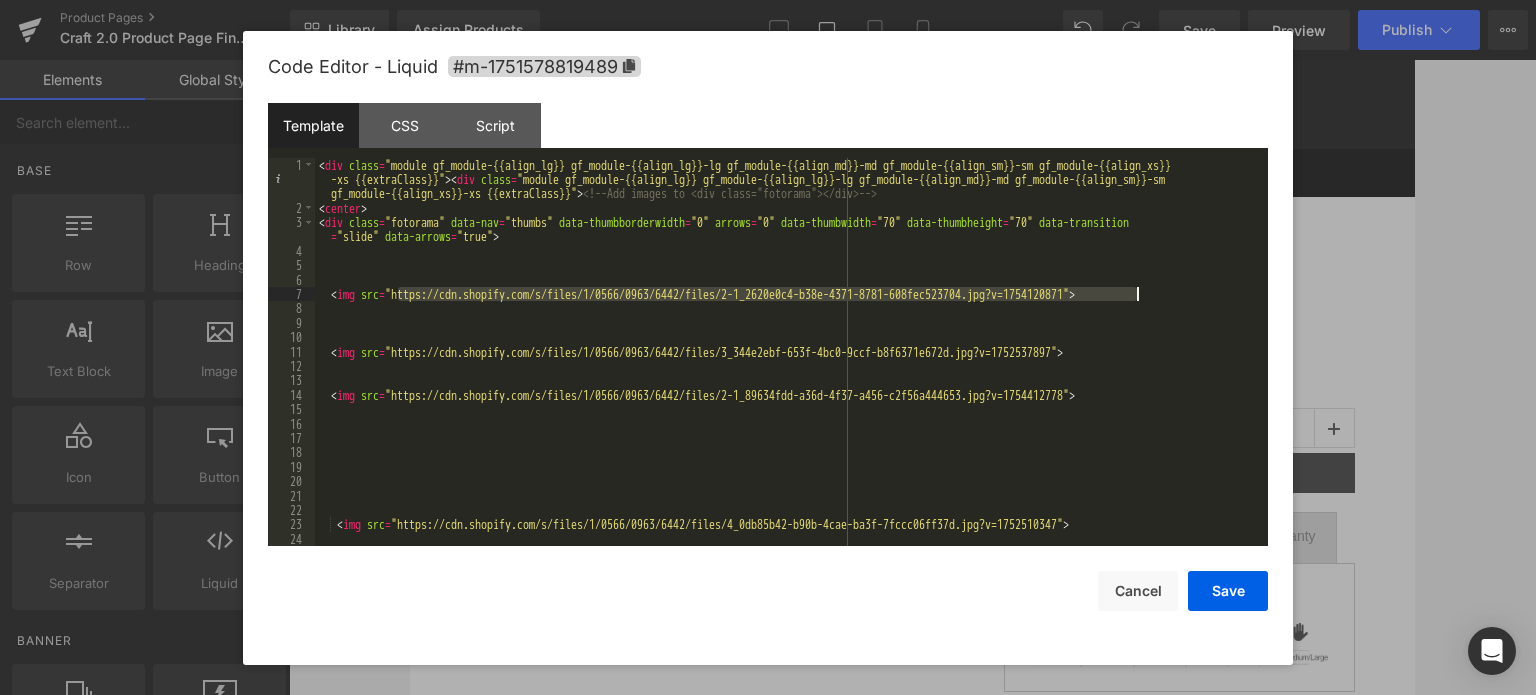 drag, startPoint x: 401, startPoint y: 293, endPoint x: 1136, endPoint y: 297, distance: 735.01086 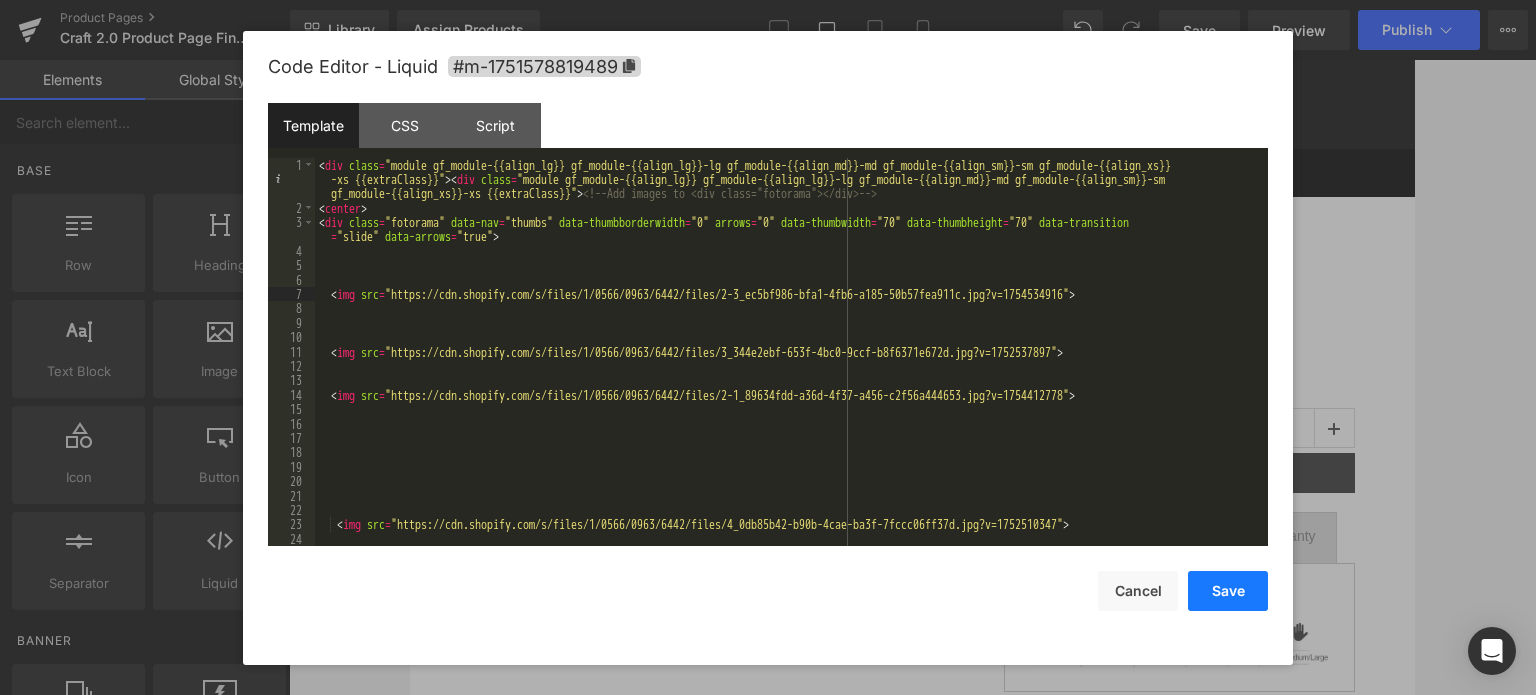 click on "Save" at bounding box center [1228, 591] 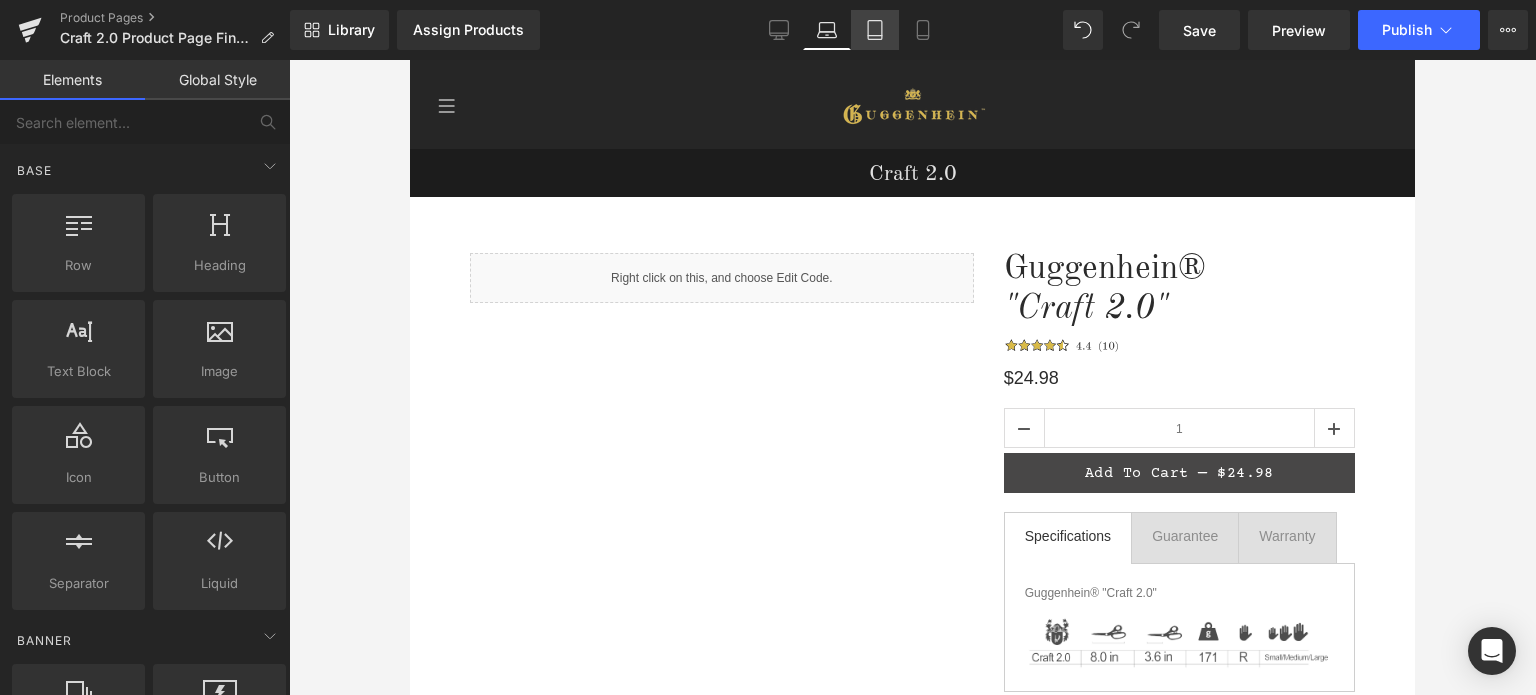 click 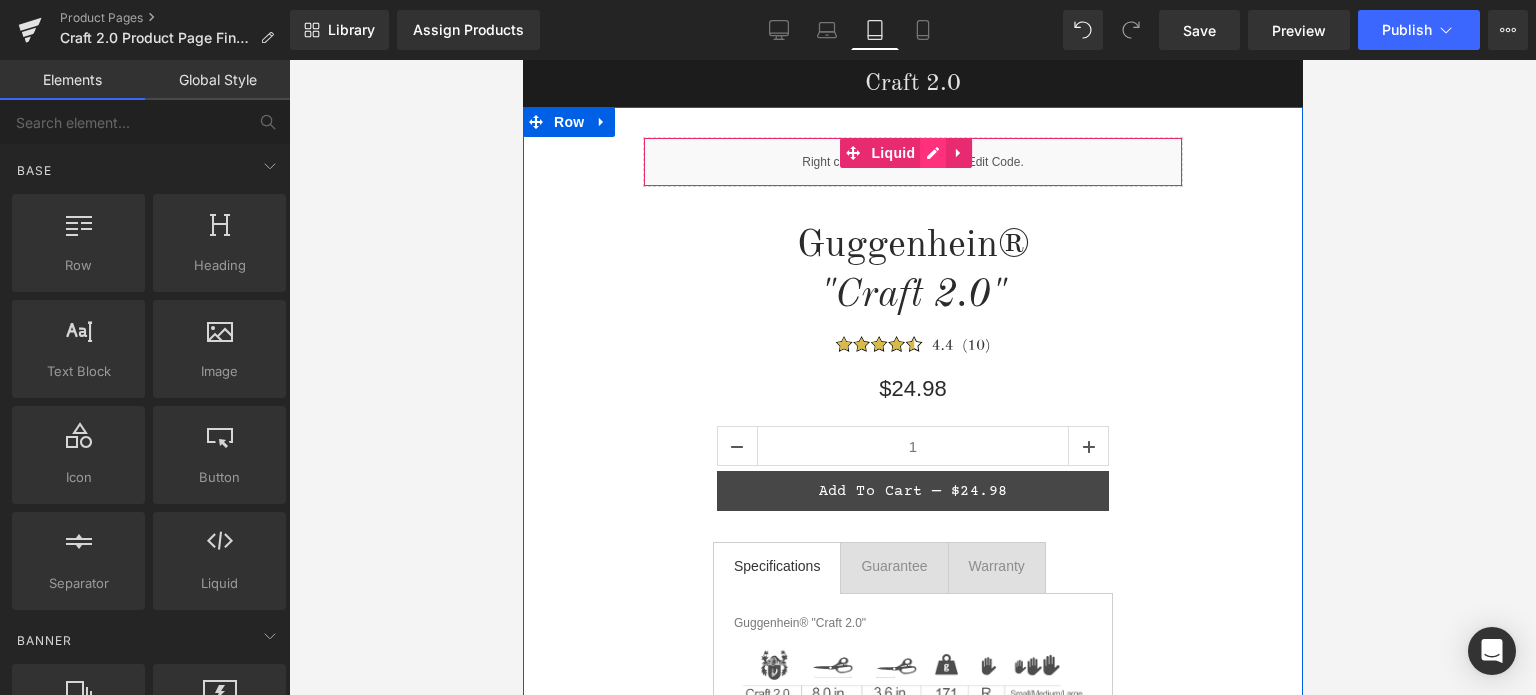click on "Liquid" at bounding box center (912, 162) 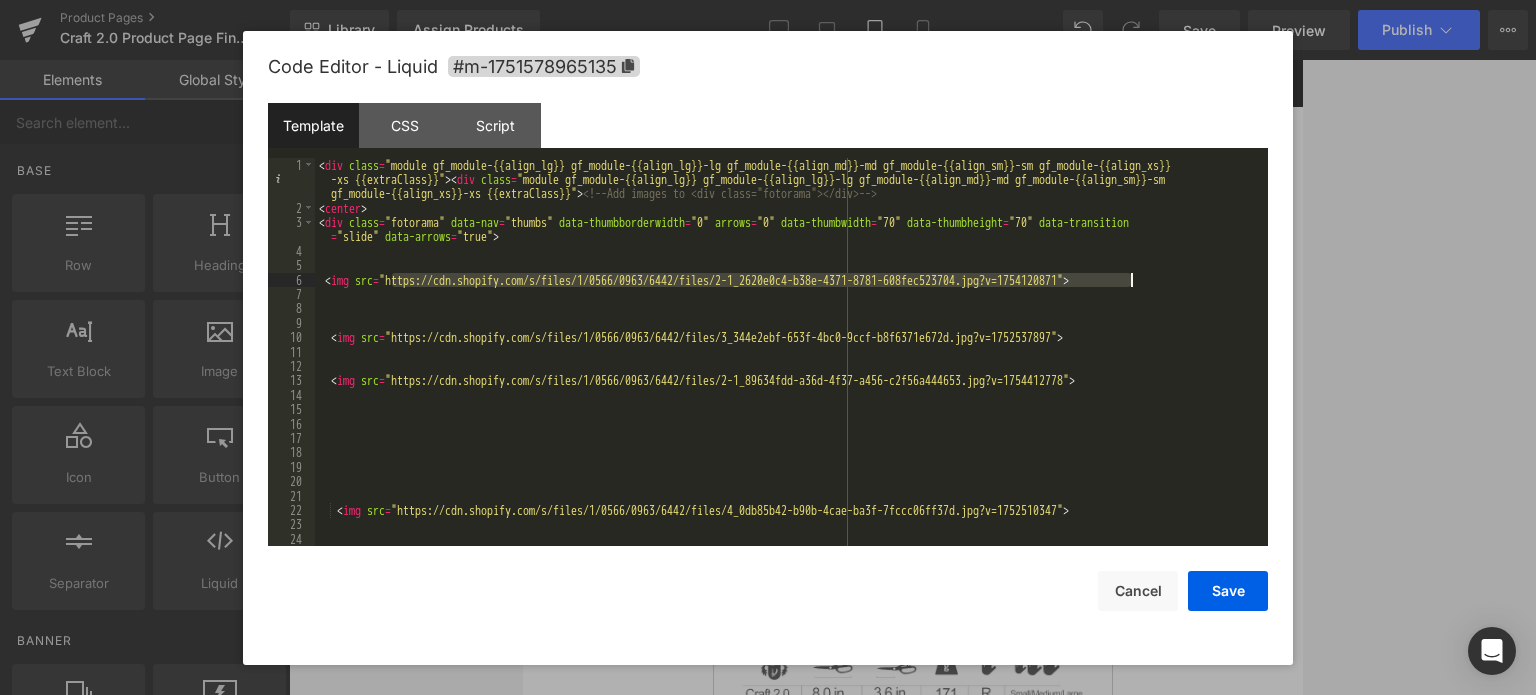 drag, startPoint x: 394, startPoint y: 282, endPoint x: 1128, endPoint y: 283, distance: 734.0007 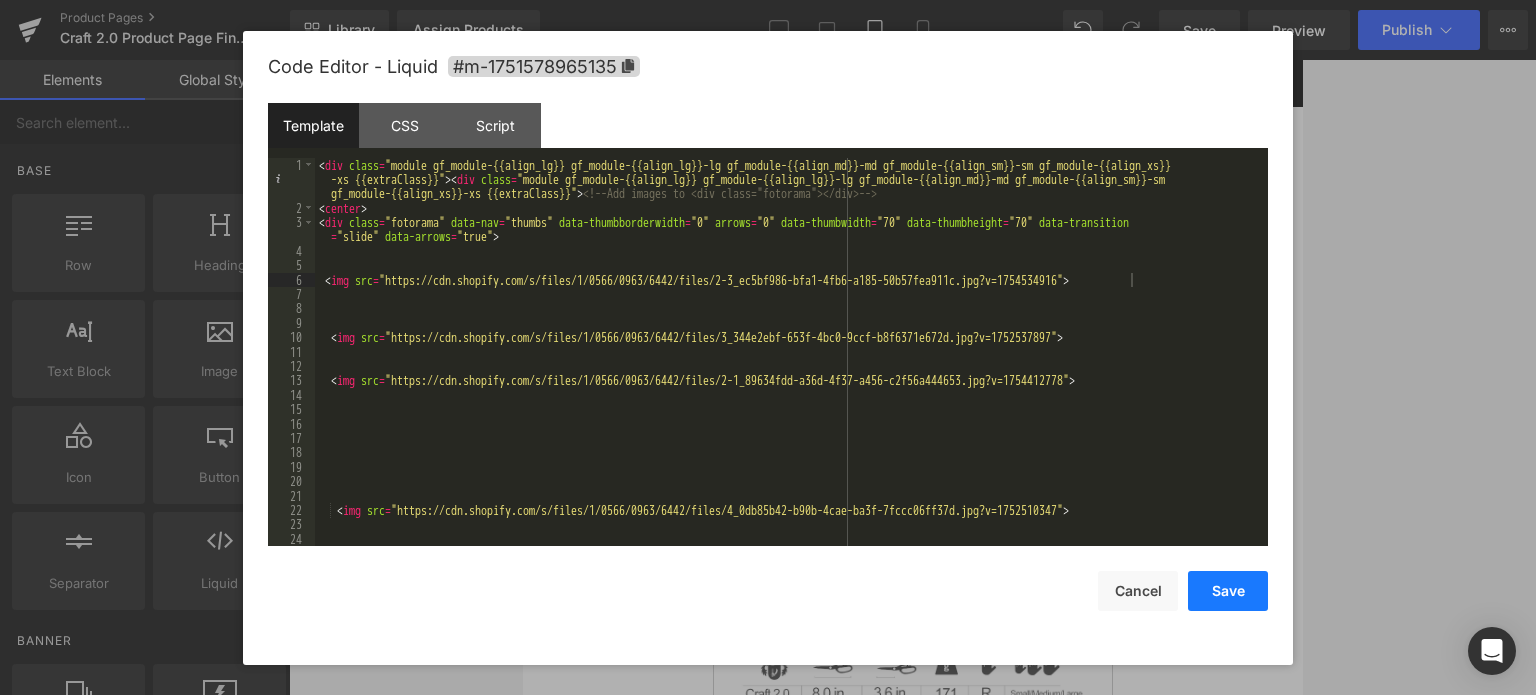 click on "Save" at bounding box center (1228, 591) 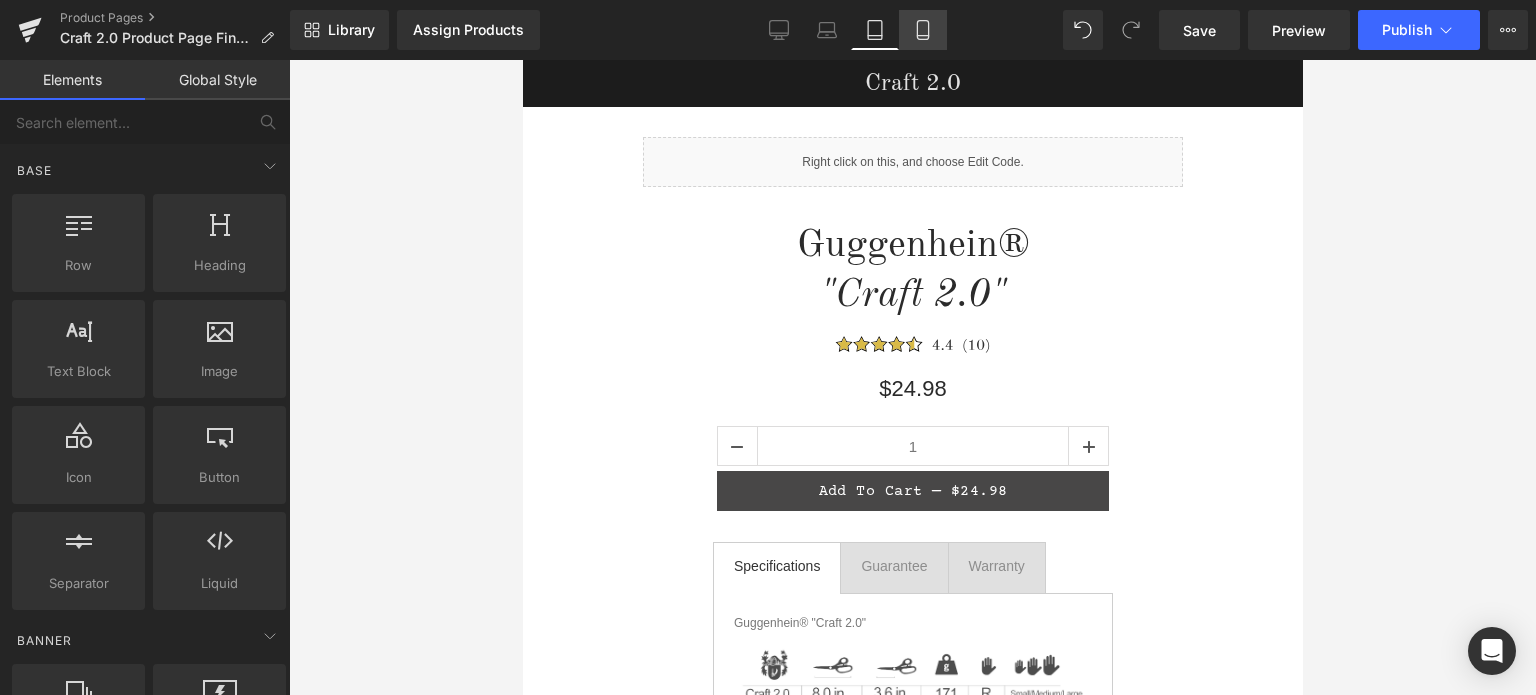 click 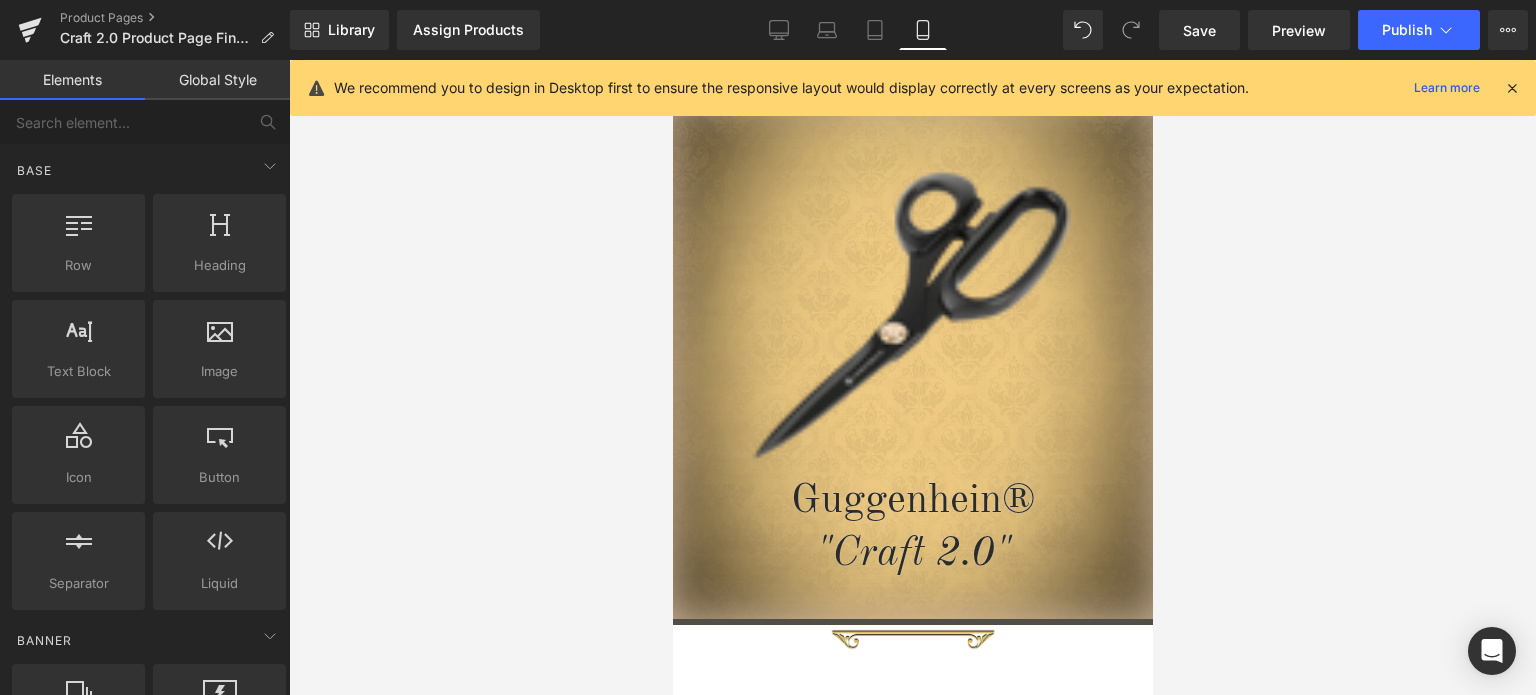 click at bounding box center (1512, 88) 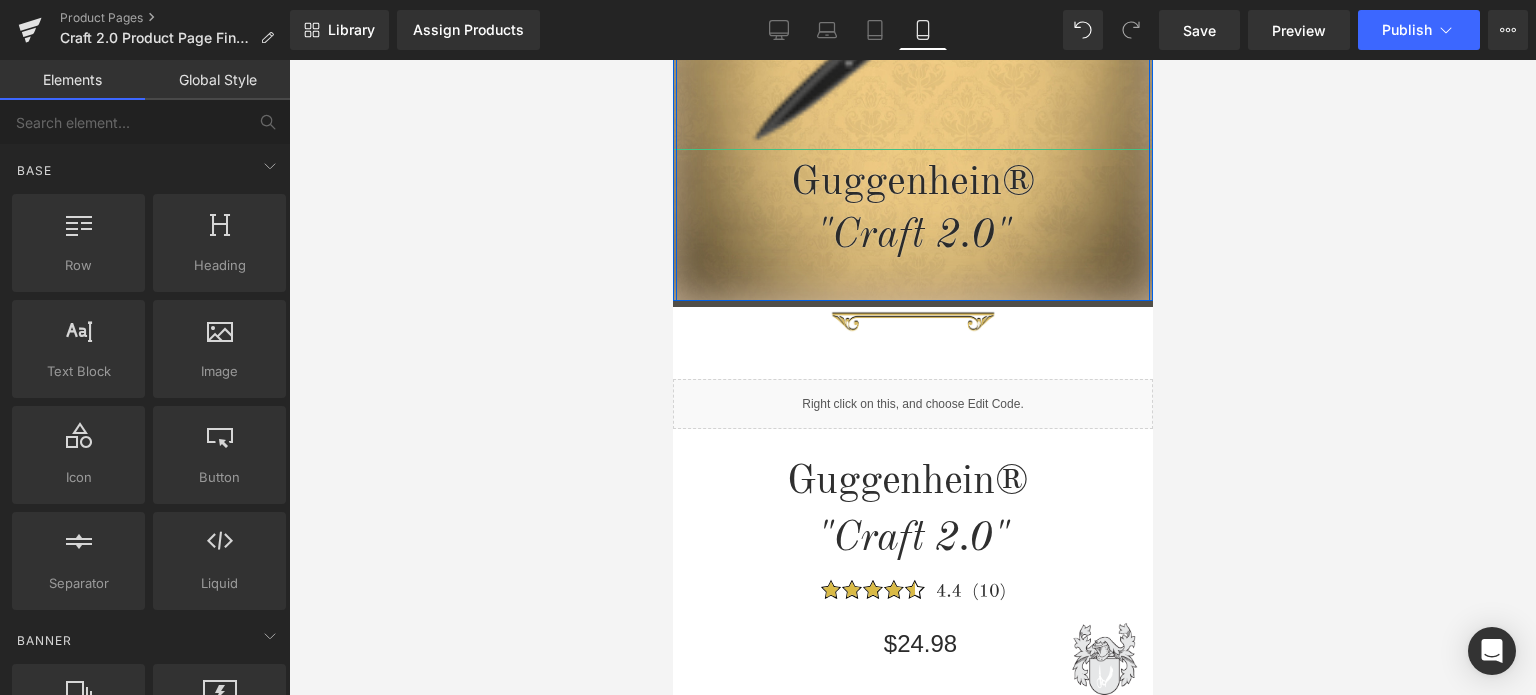 scroll, scrollTop: 589, scrollLeft: 0, axis: vertical 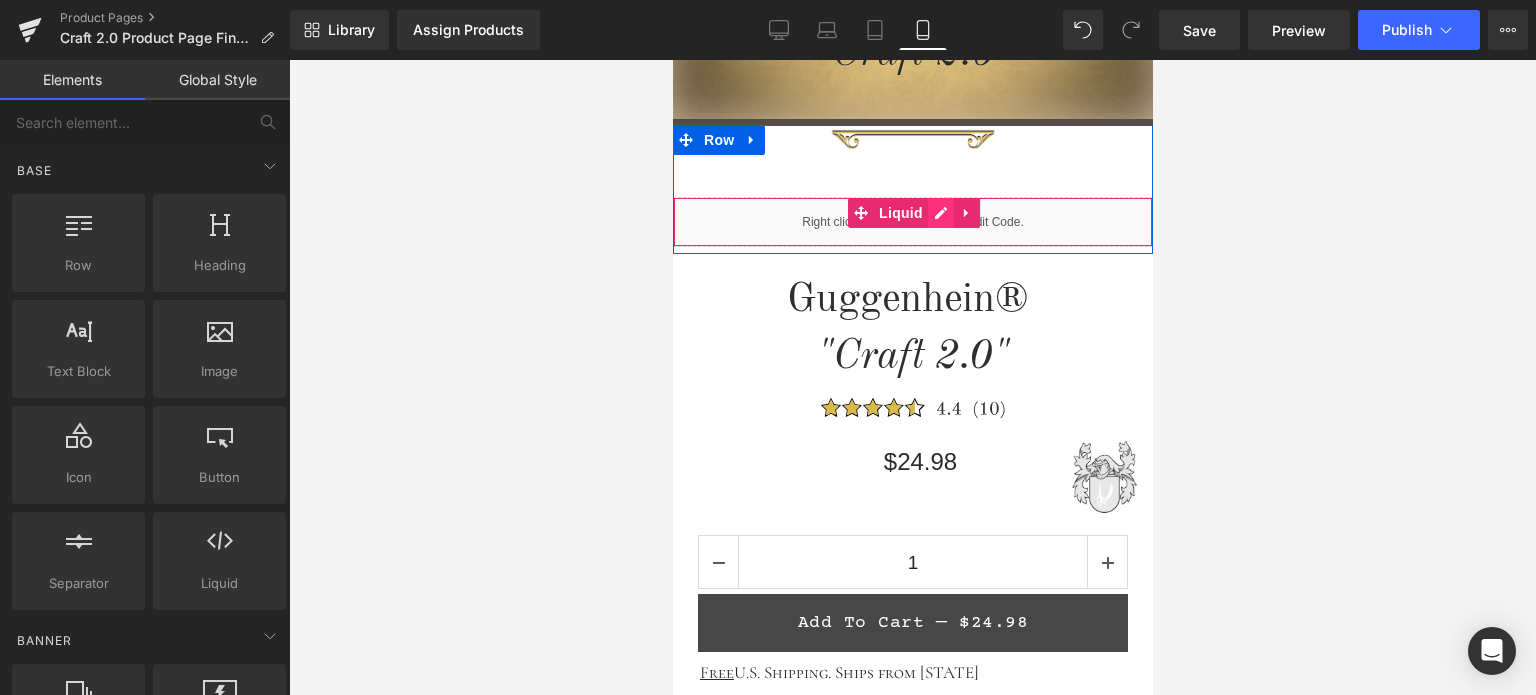 click on "Liquid" at bounding box center (912, 222) 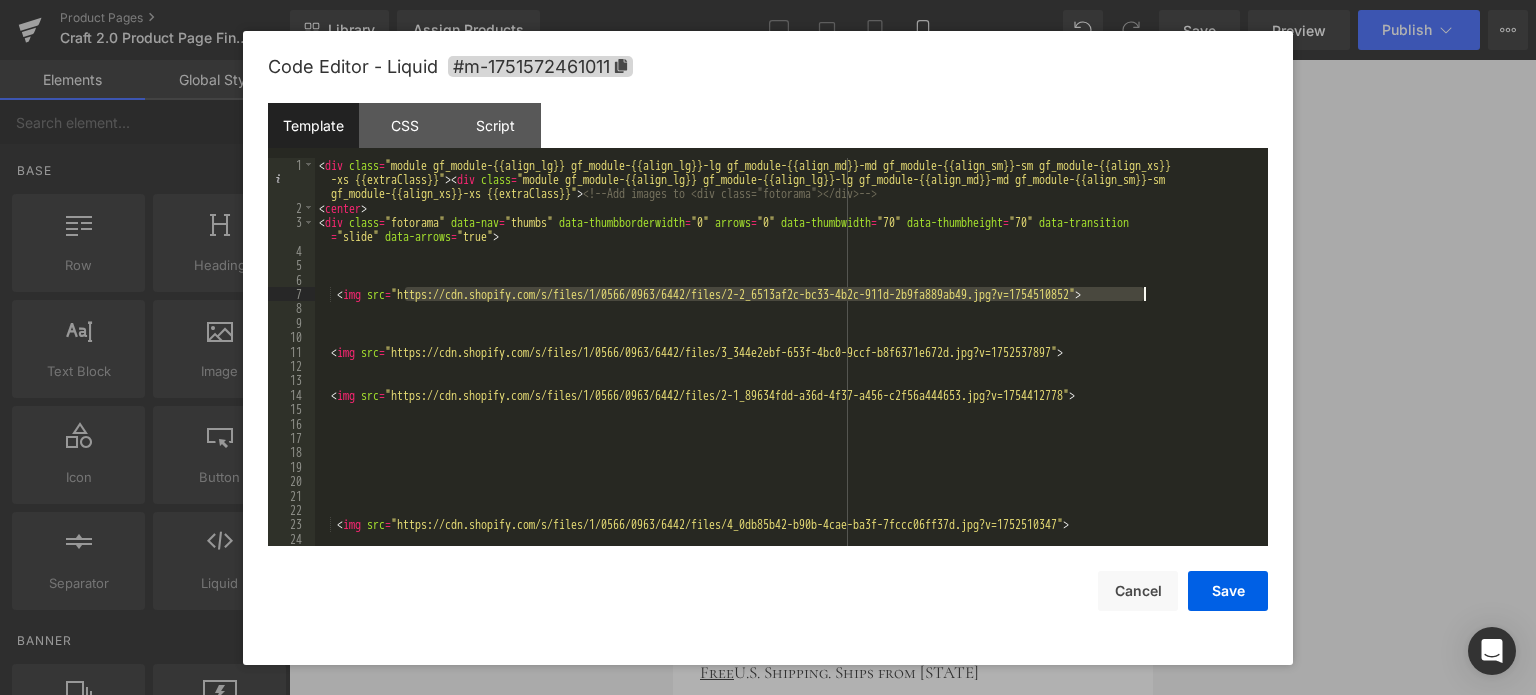 drag, startPoint x: 406, startPoint y: 294, endPoint x: 1141, endPoint y: 297, distance: 735.0061 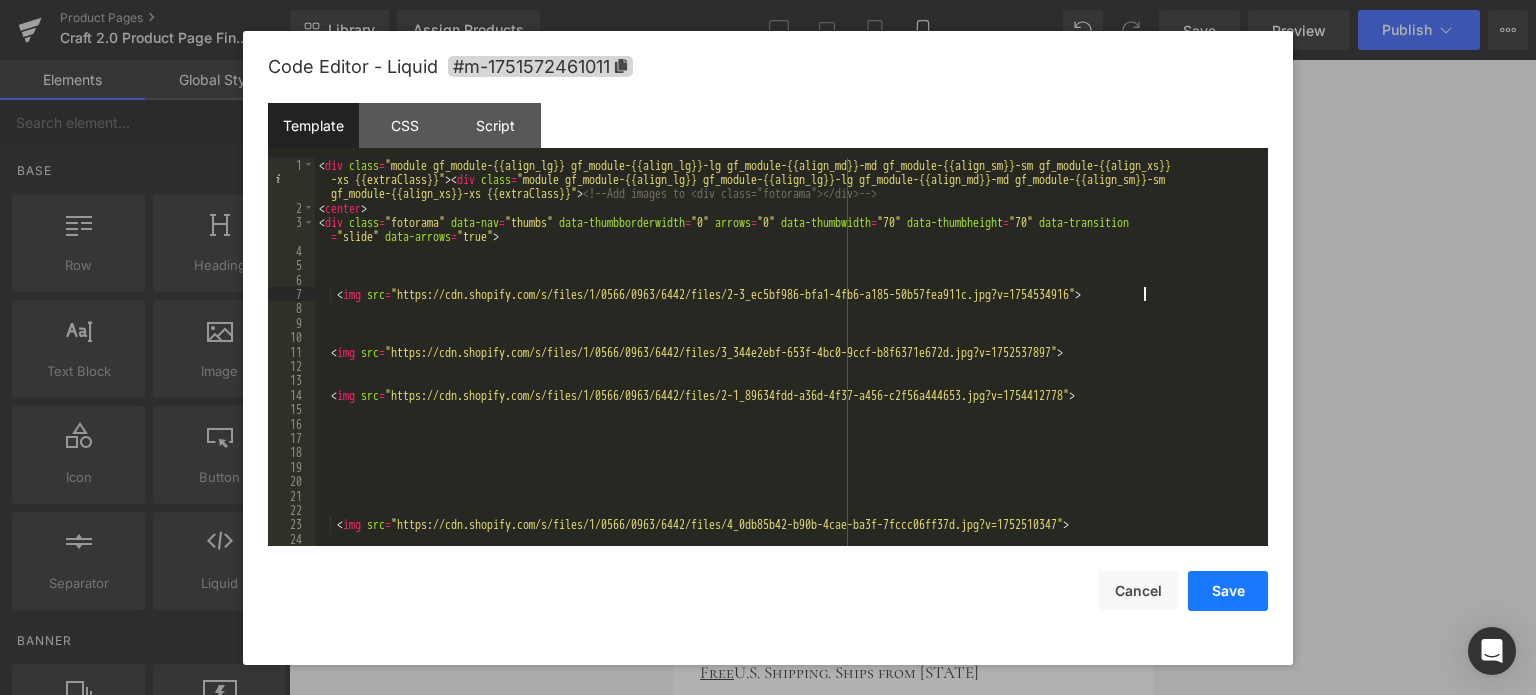 click on "Save" at bounding box center [1228, 591] 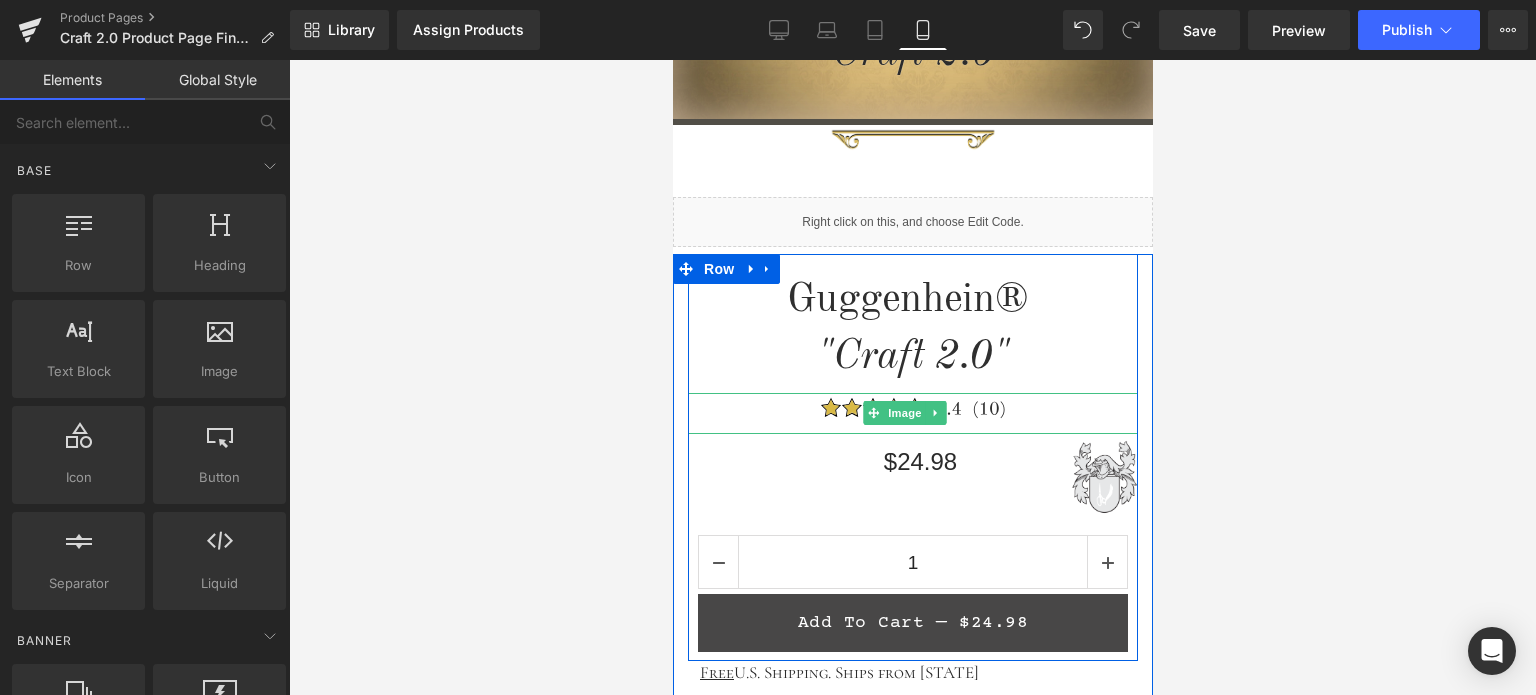 scroll, scrollTop: 89, scrollLeft: 0, axis: vertical 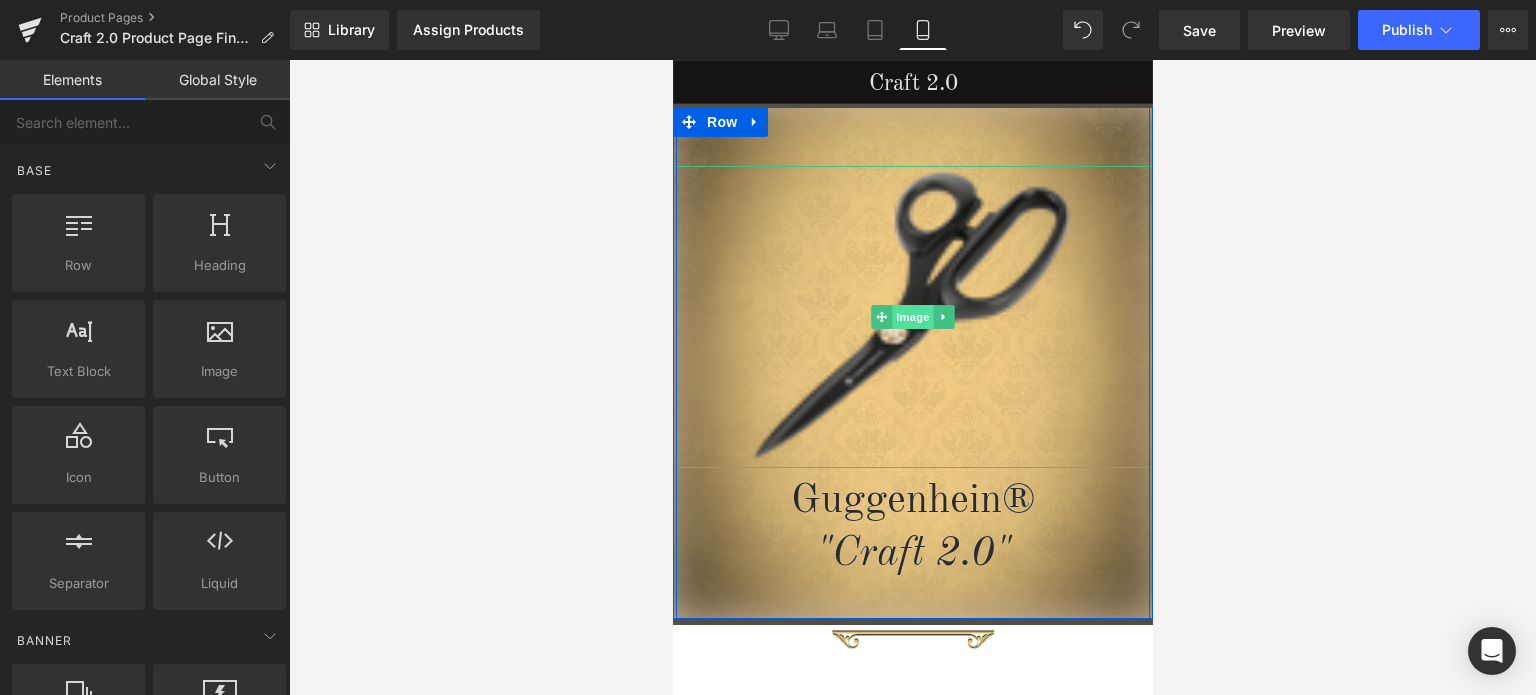 click on "Image" at bounding box center [912, 317] 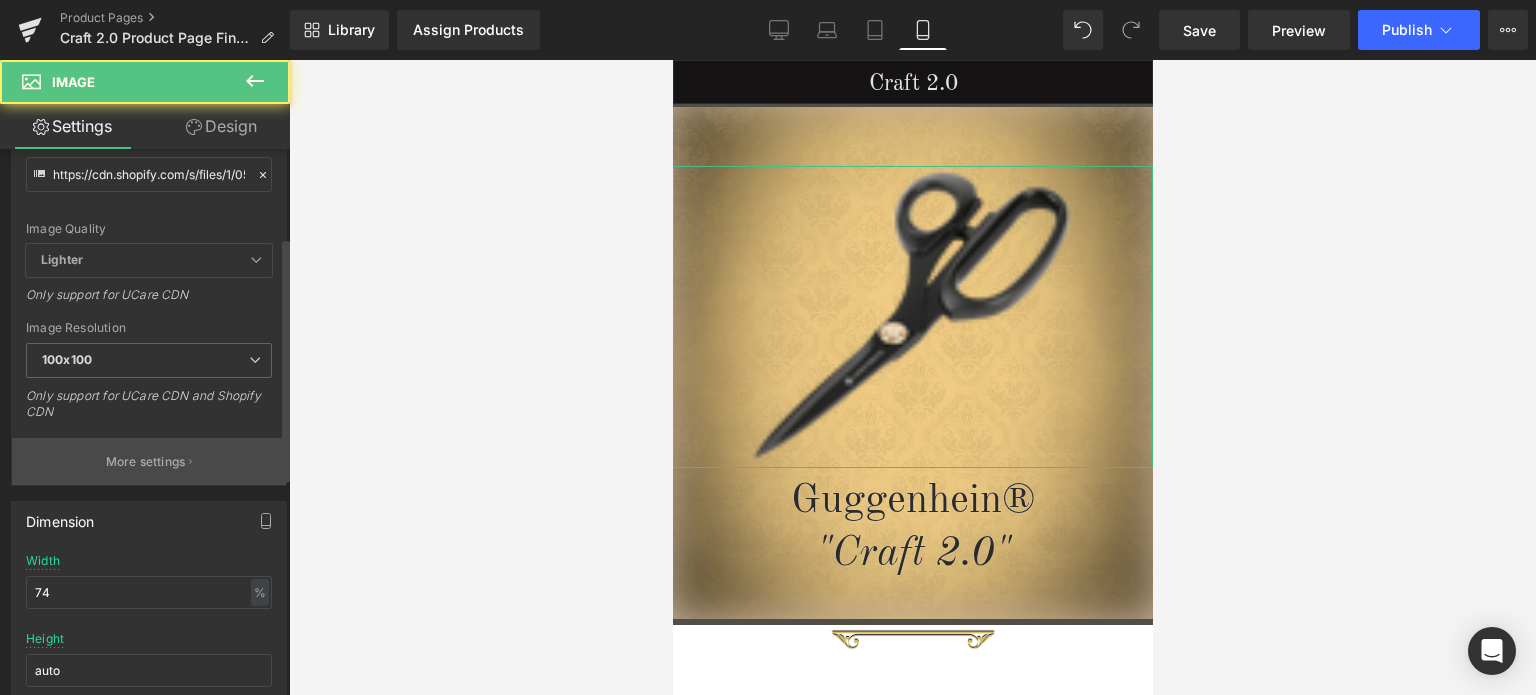 scroll, scrollTop: 300, scrollLeft: 0, axis: vertical 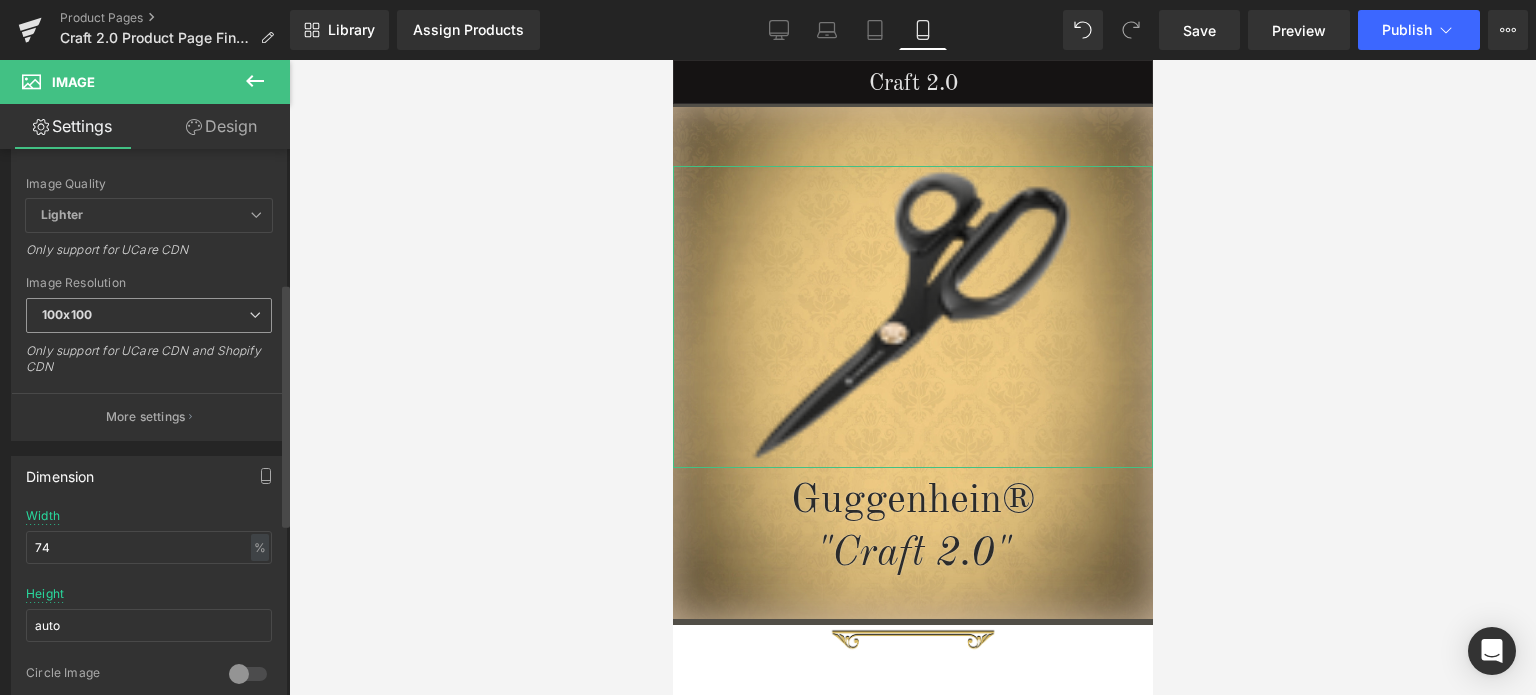 click on "100x100" at bounding box center [149, 315] 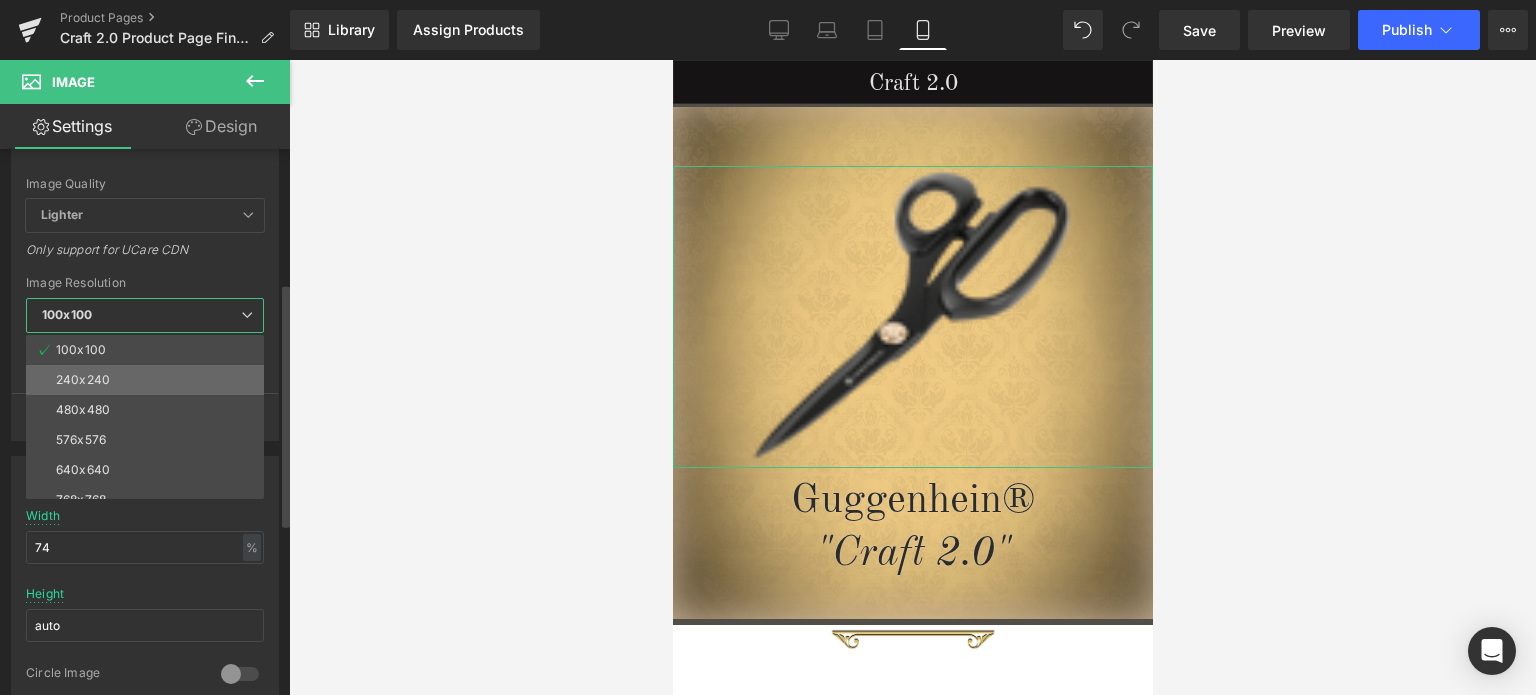 click on "240x240" at bounding box center (149, 380) 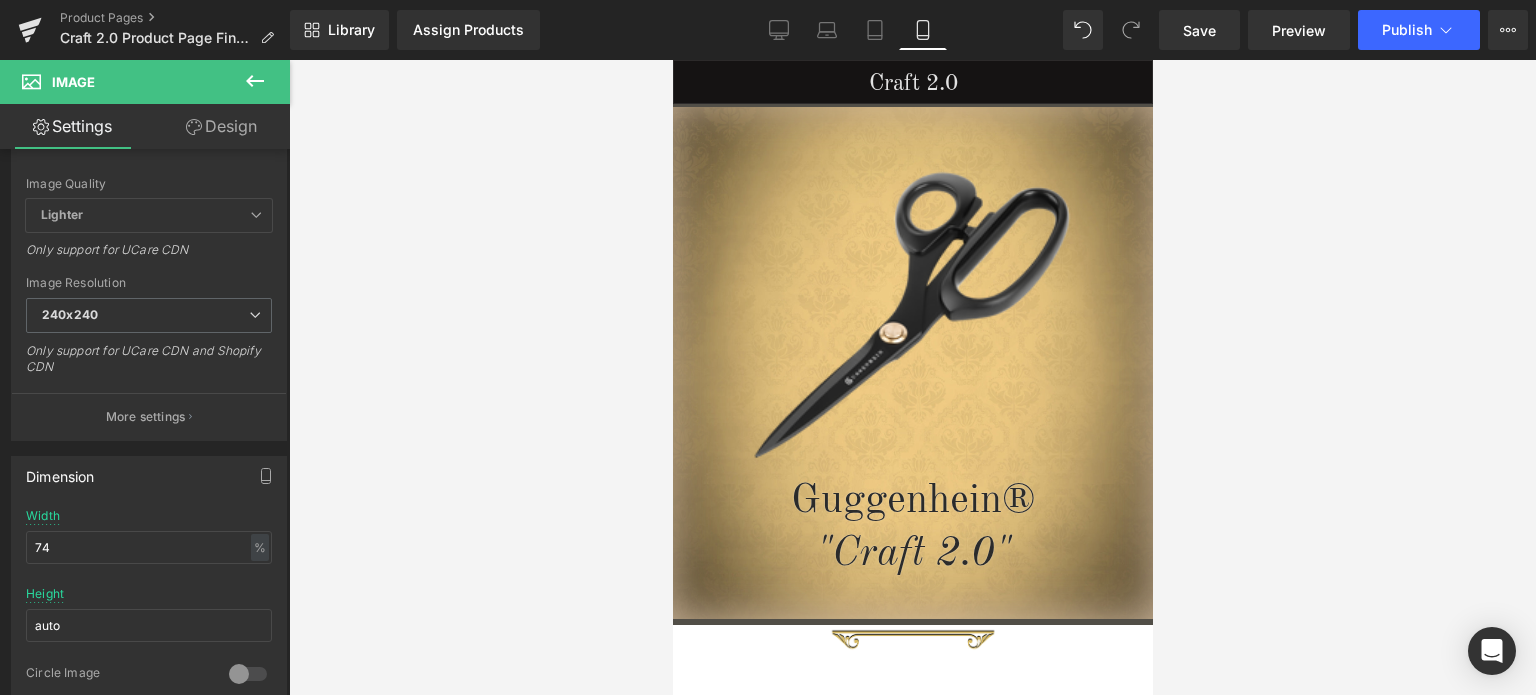 type on "https://cdn.shopify.com/s/files/1/0566/0963/6442/files/3-1_8185fcc5-d3d6-448d-9fad-0201eaf578bf_240x240.png?v=1754208497" 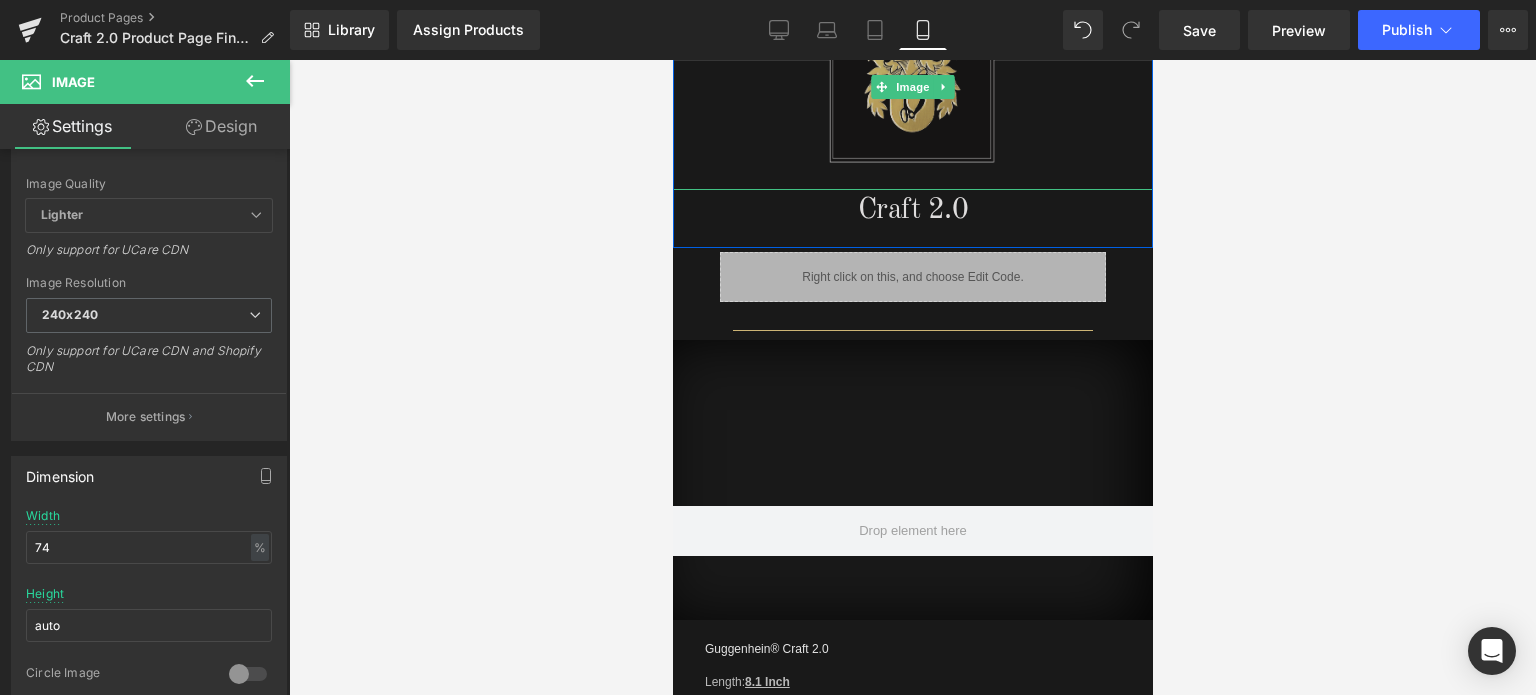 scroll, scrollTop: 1589, scrollLeft: 0, axis: vertical 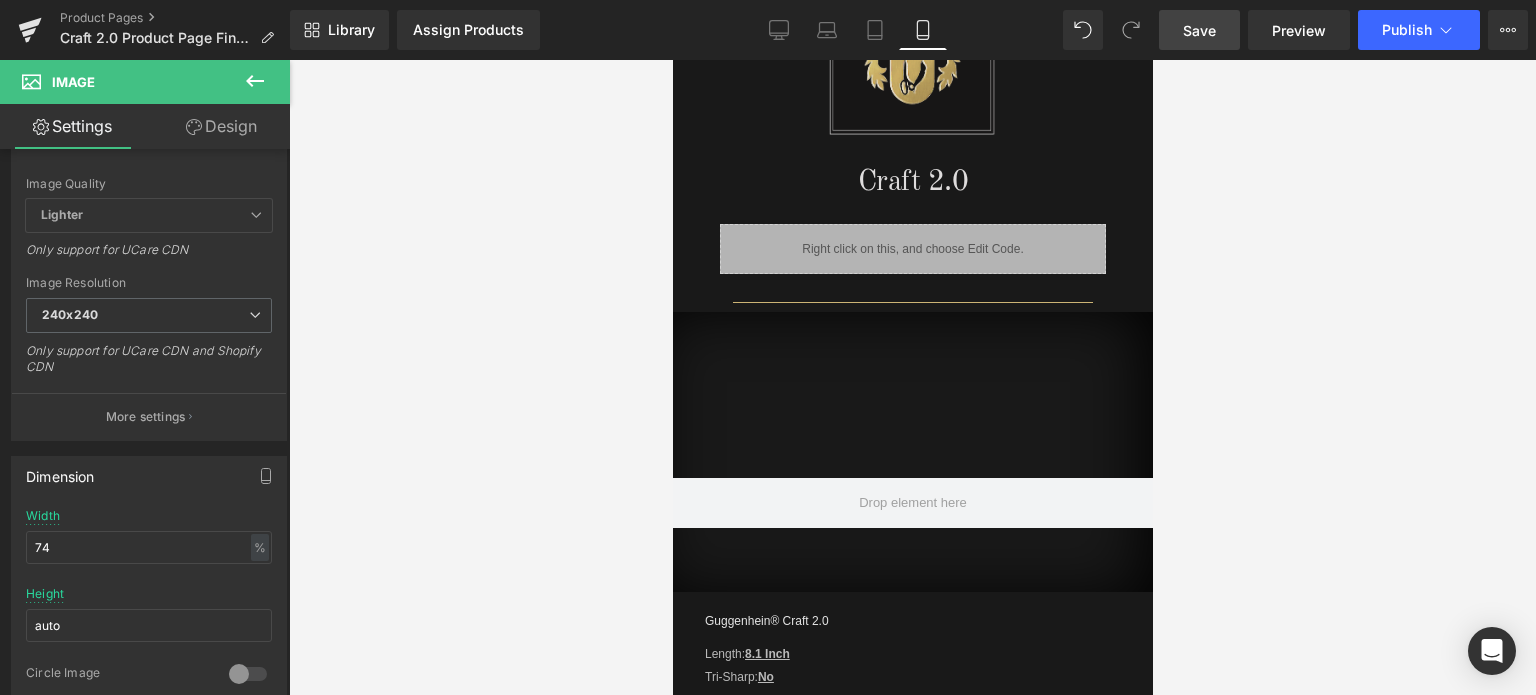 click on "Save" at bounding box center [1199, 30] 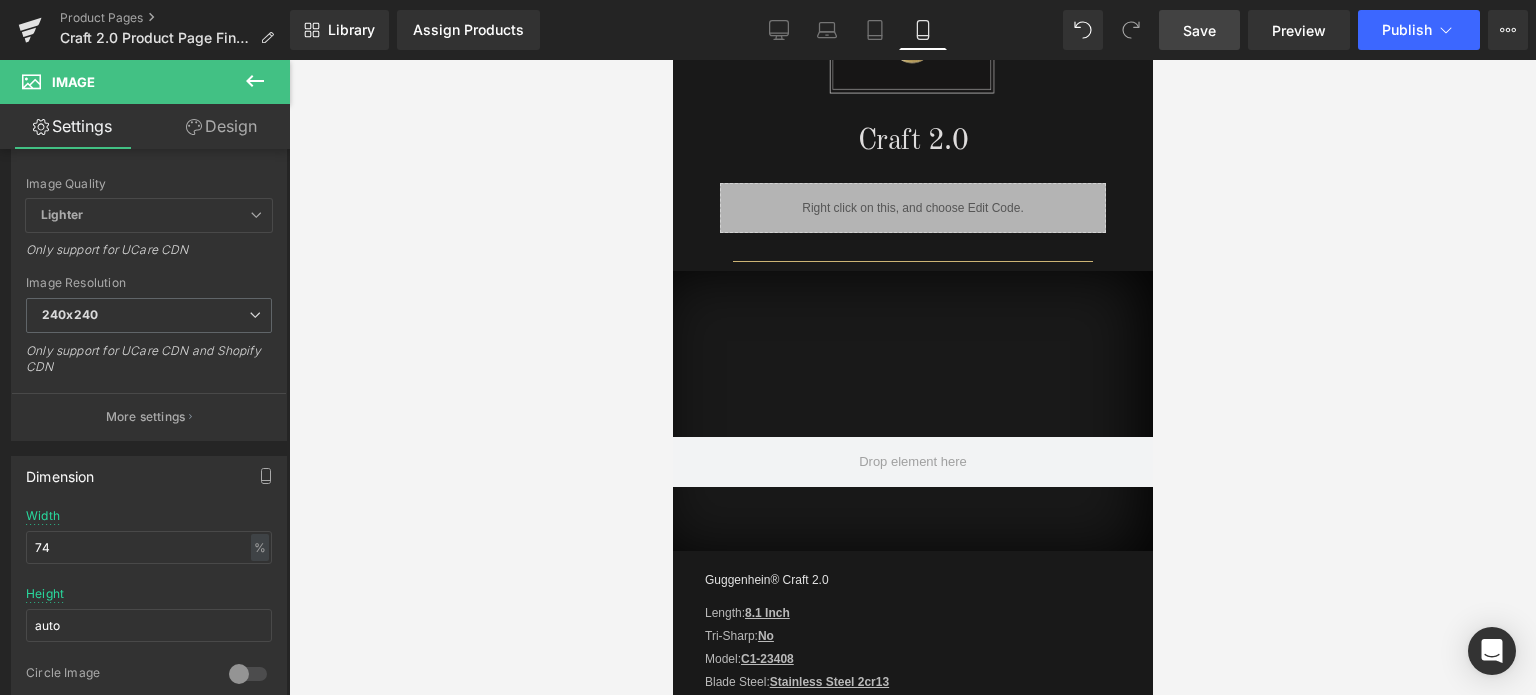 scroll, scrollTop: 1621, scrollLeft: 0, axis: vertical 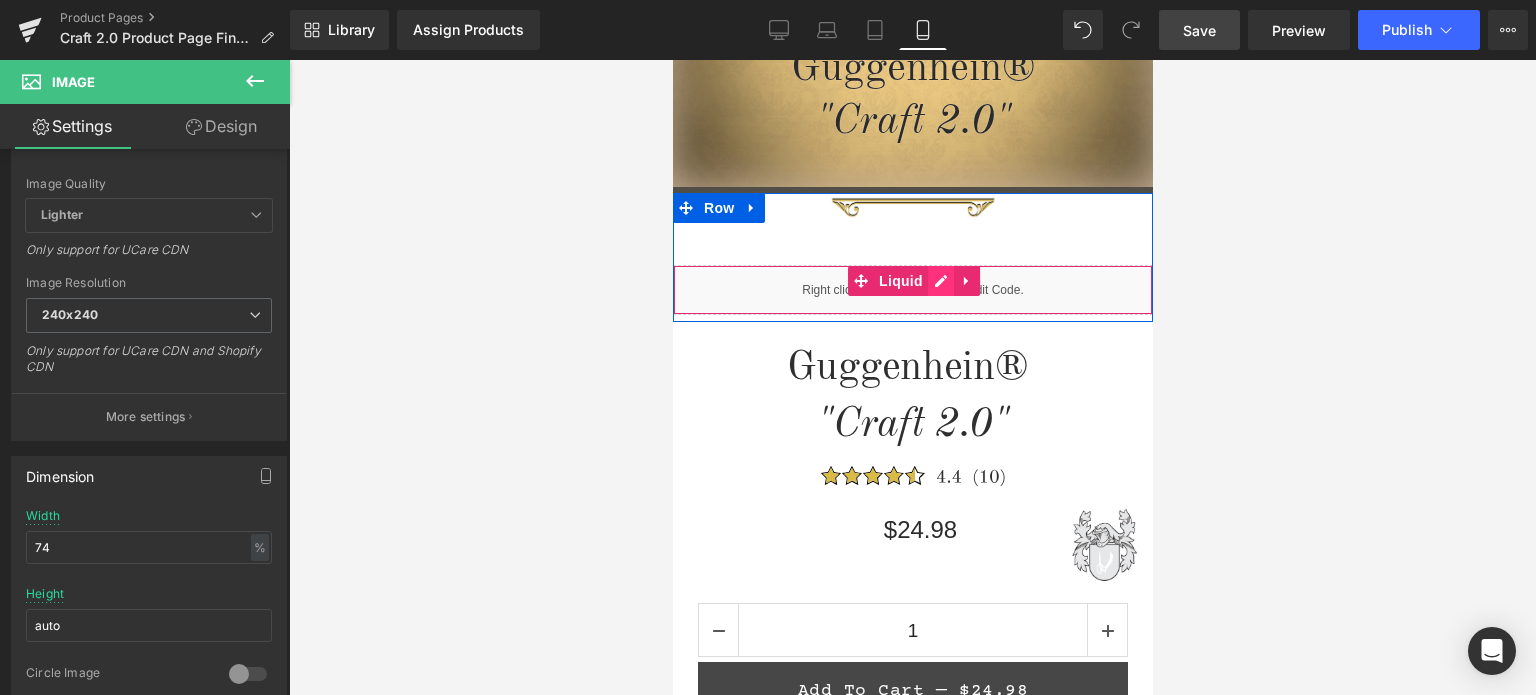 click on "Liquid" at bounding box center (912, 290) 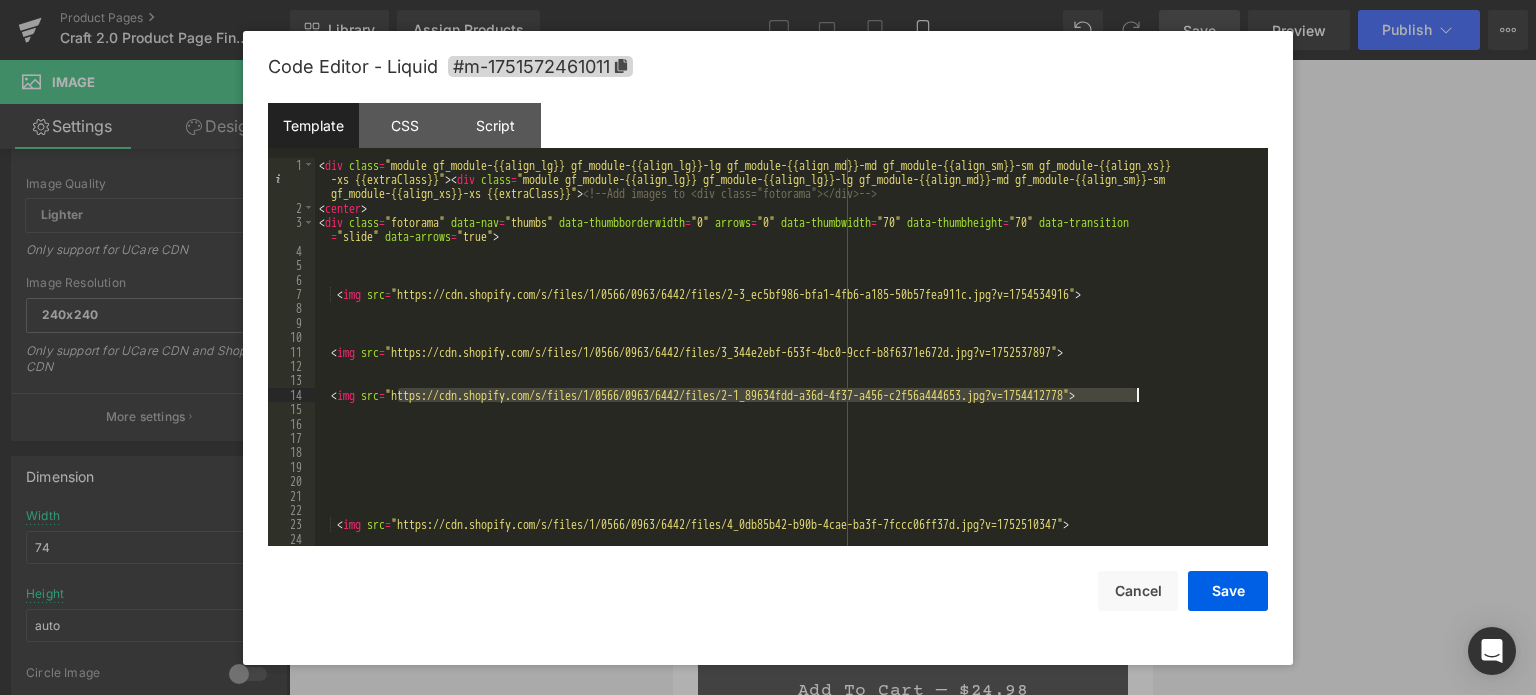 drag, startPoint x: 397, startPoint y: 394, endPoint x: 1135, endPoint y: 397, distance: 738.0061 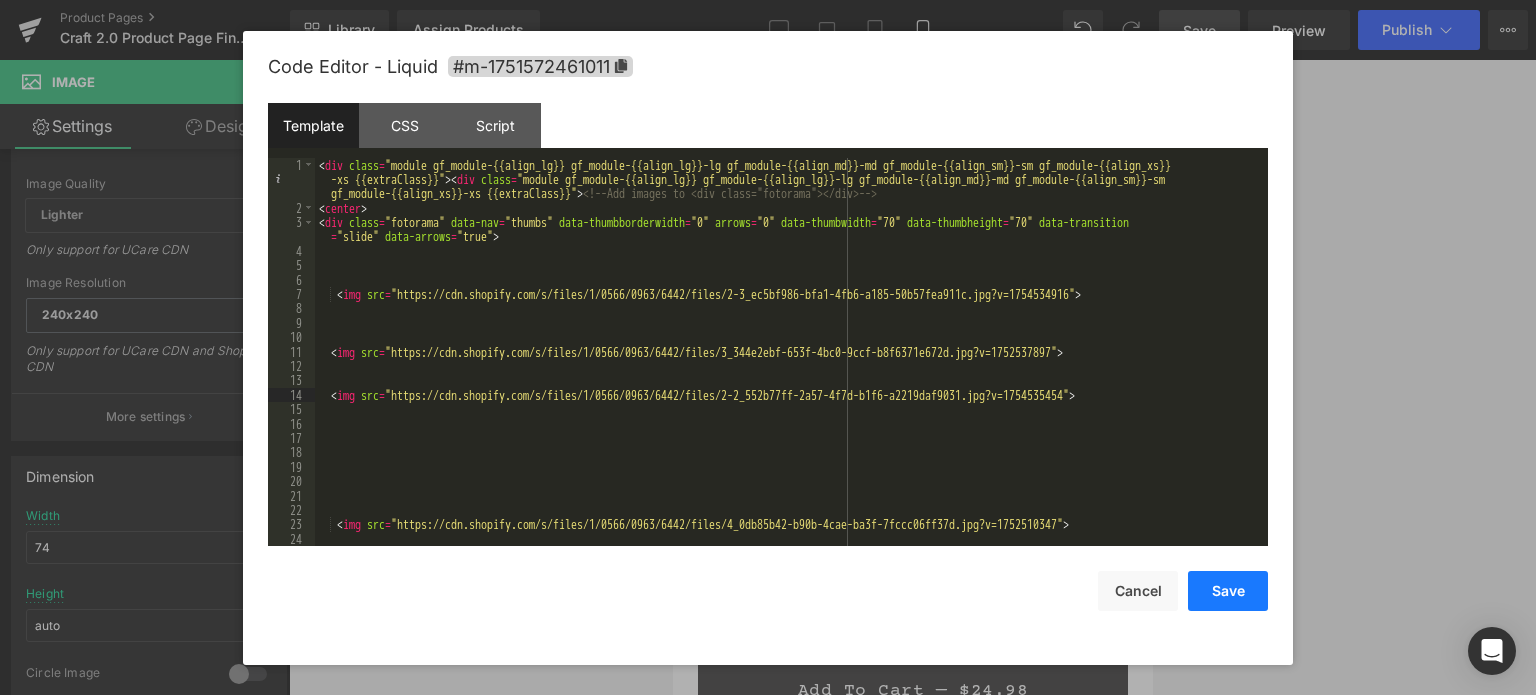 click on "Save" at bounding box center [1228, 591] 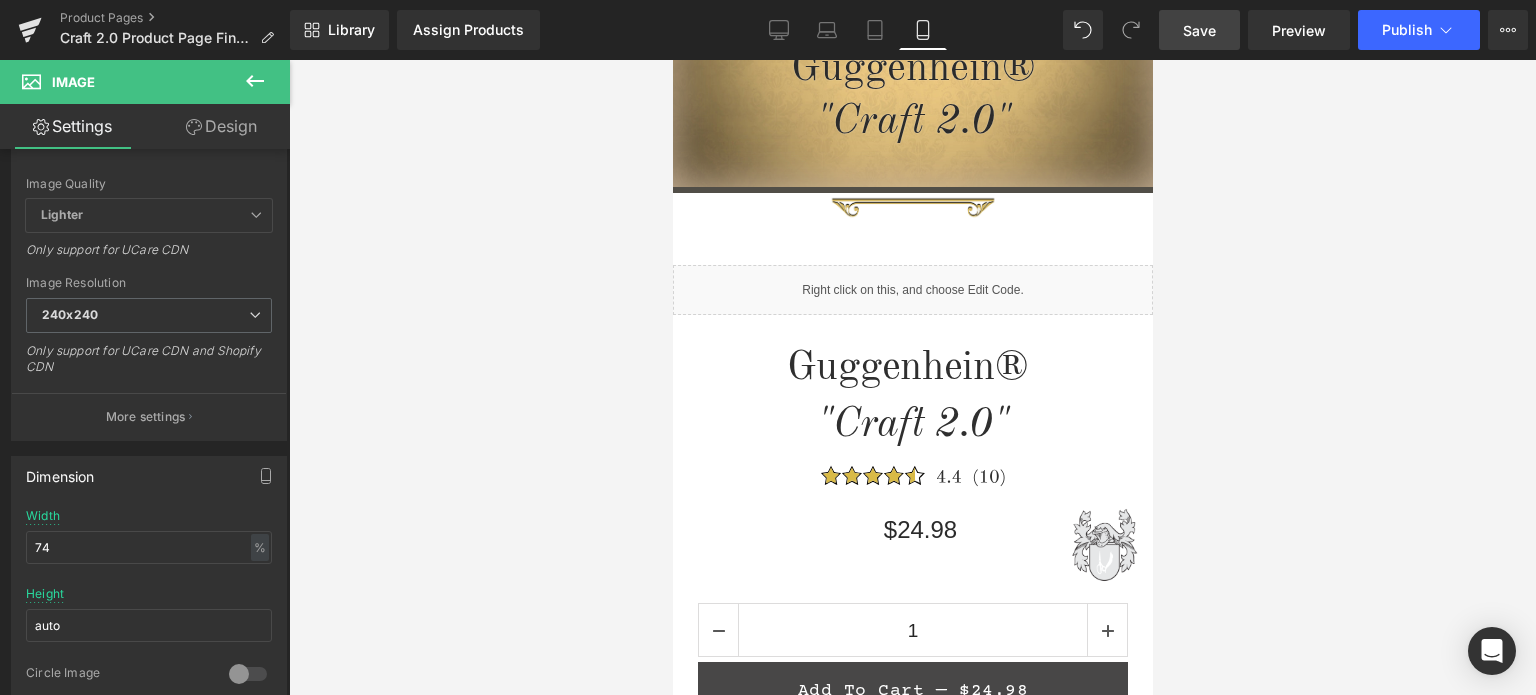 click on "Save" at bounding box center [1199, 30] 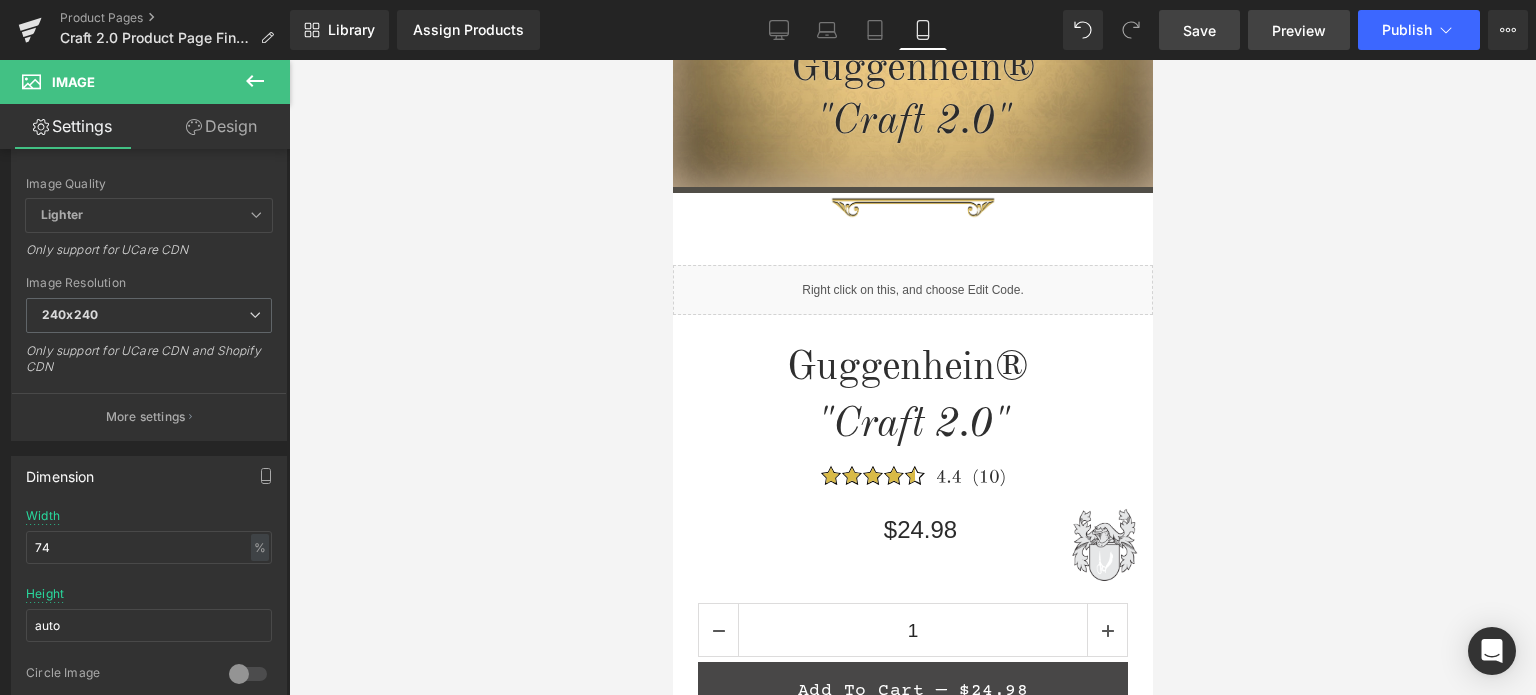 click on "Preview" at bounding box center (1299, 30) 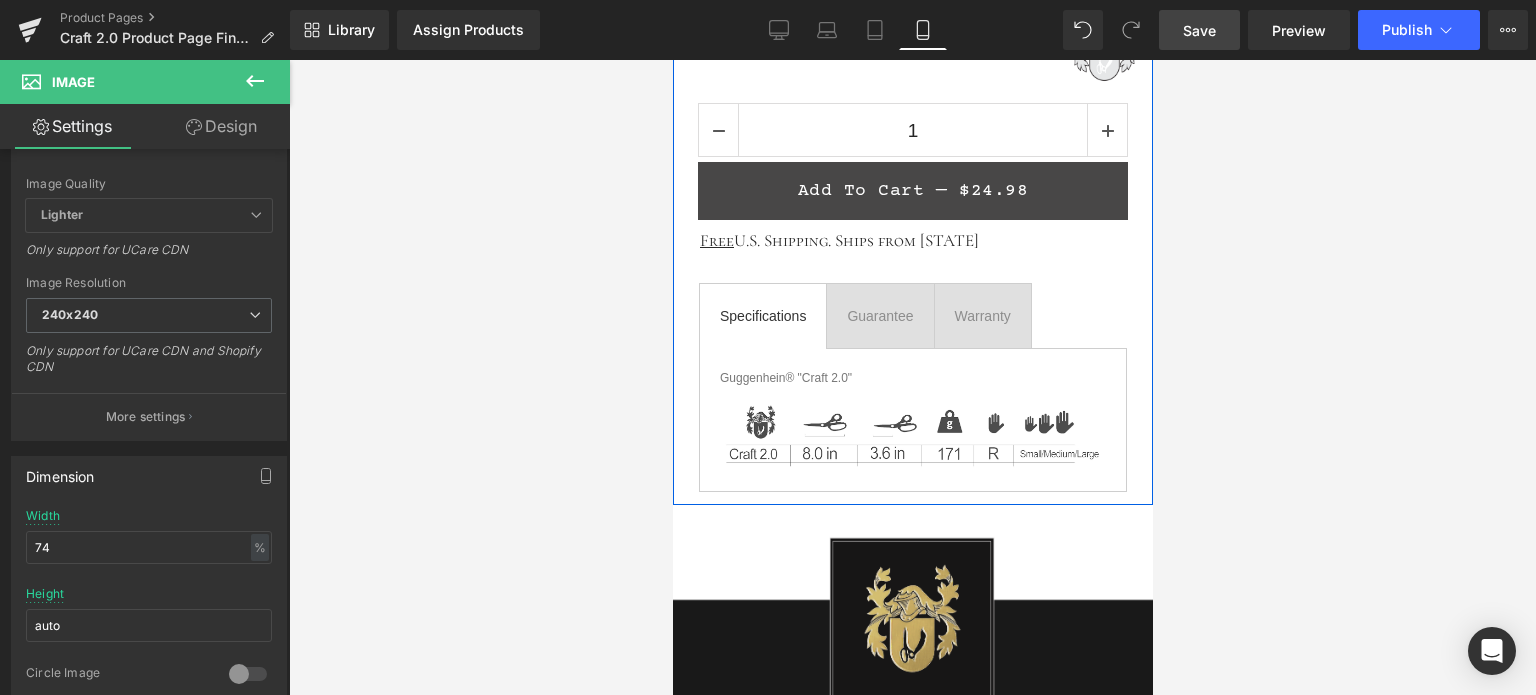 scroll, scrollTop: 1521, scrollLeft: 0, axis: vertical 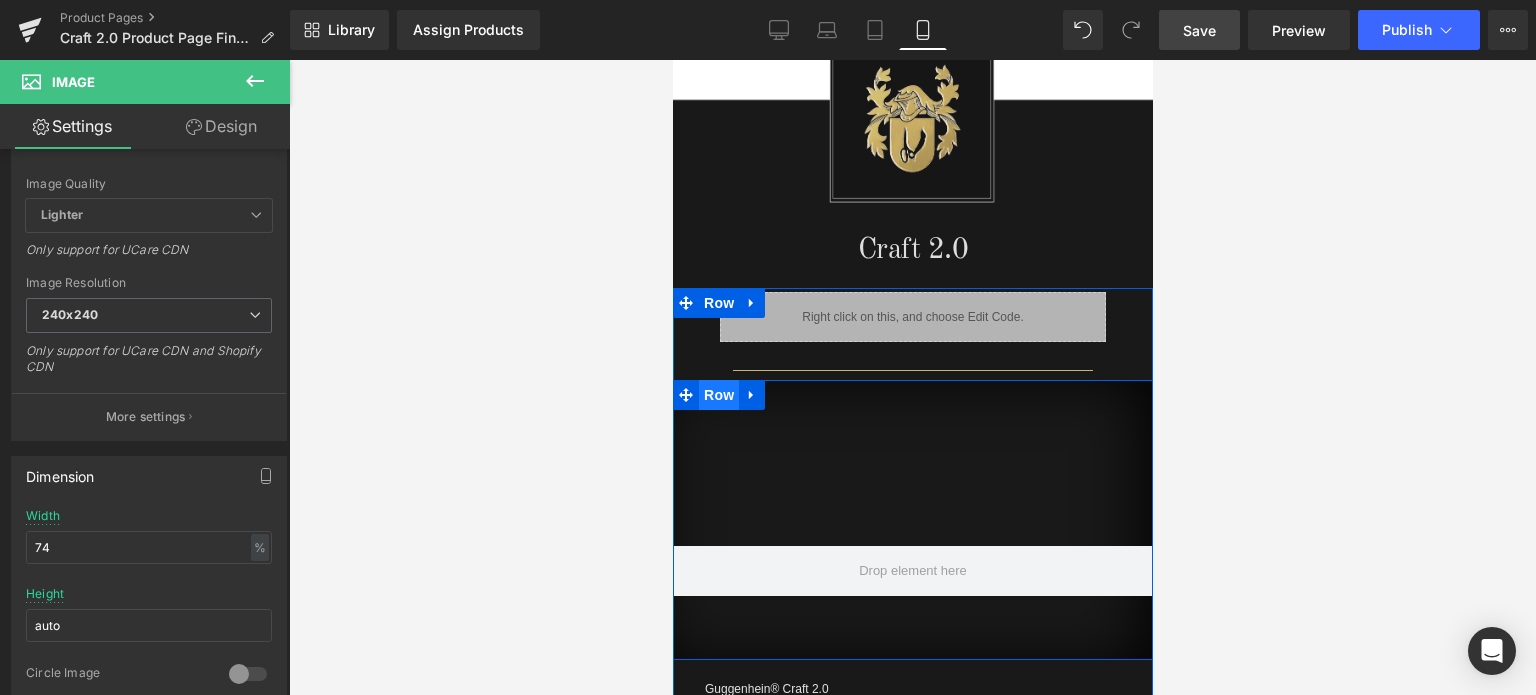 click on "Row" at bounding box center [718, 395] 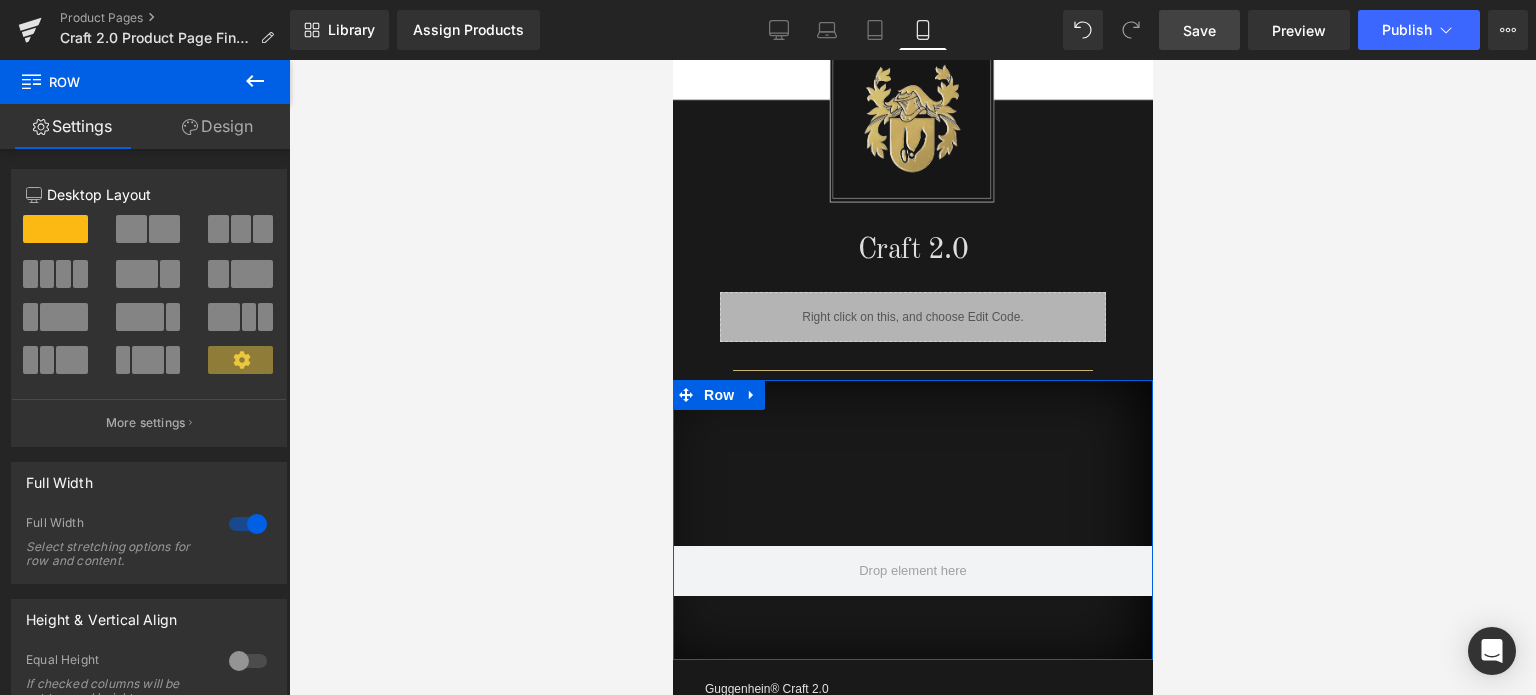 click on "Design" at bounding box center [217, 126] 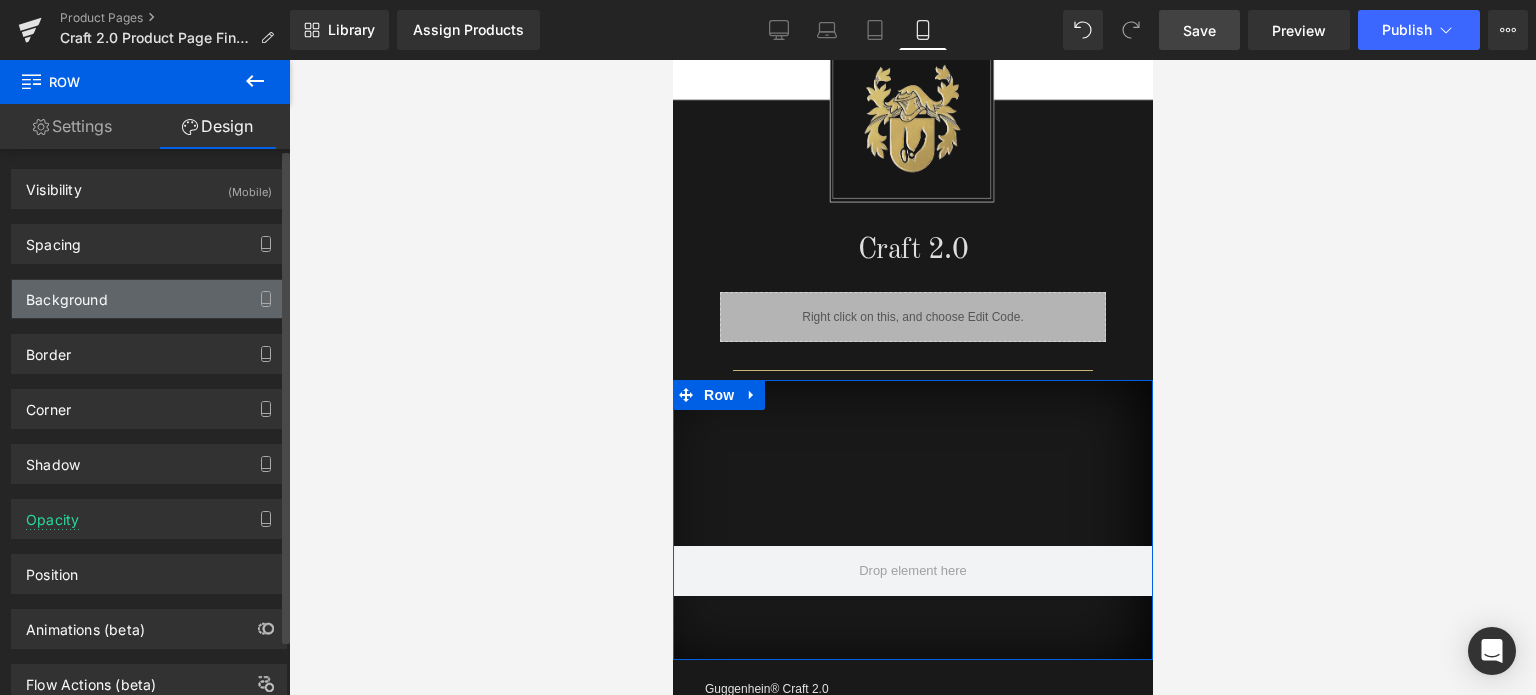 click on "Background" at bounding box center [149, 299] 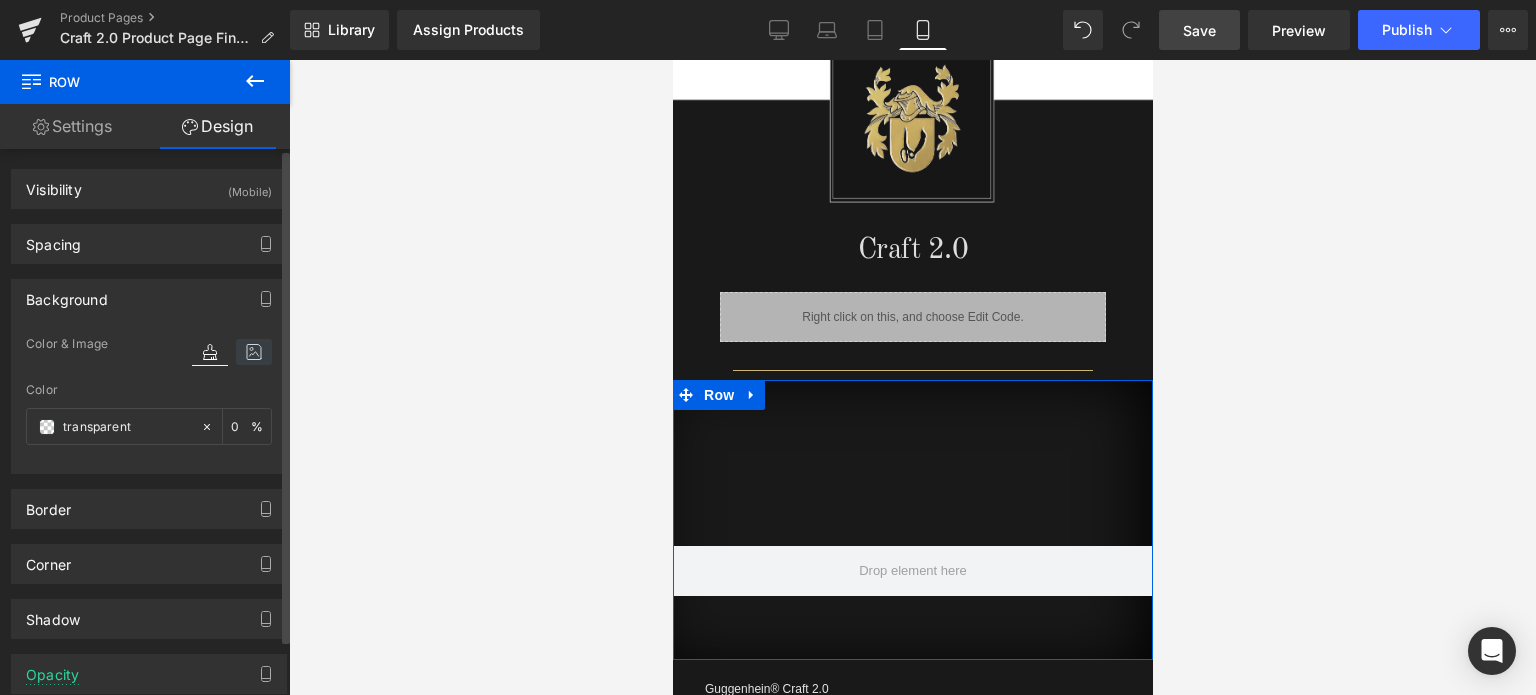 click at bounding box center (254, 352) 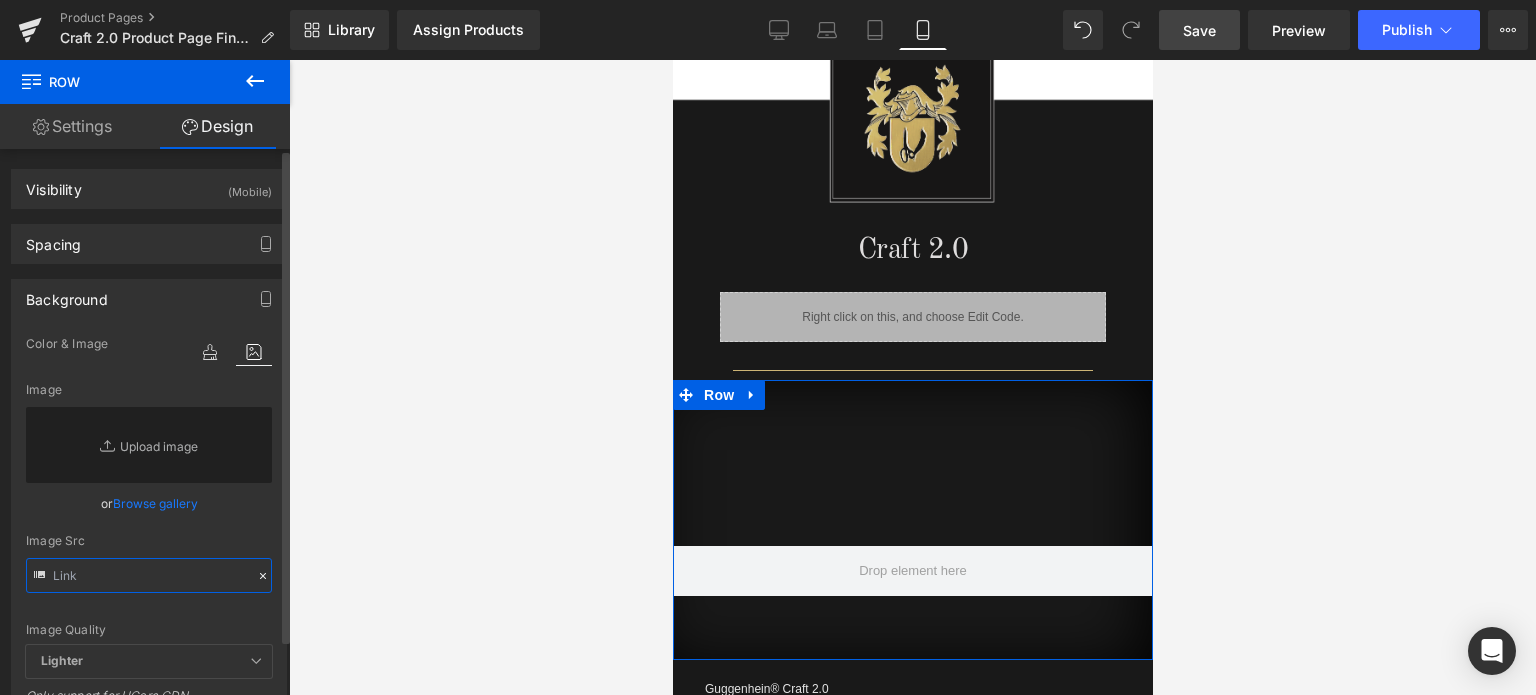 click at bounding box center [149, 575] 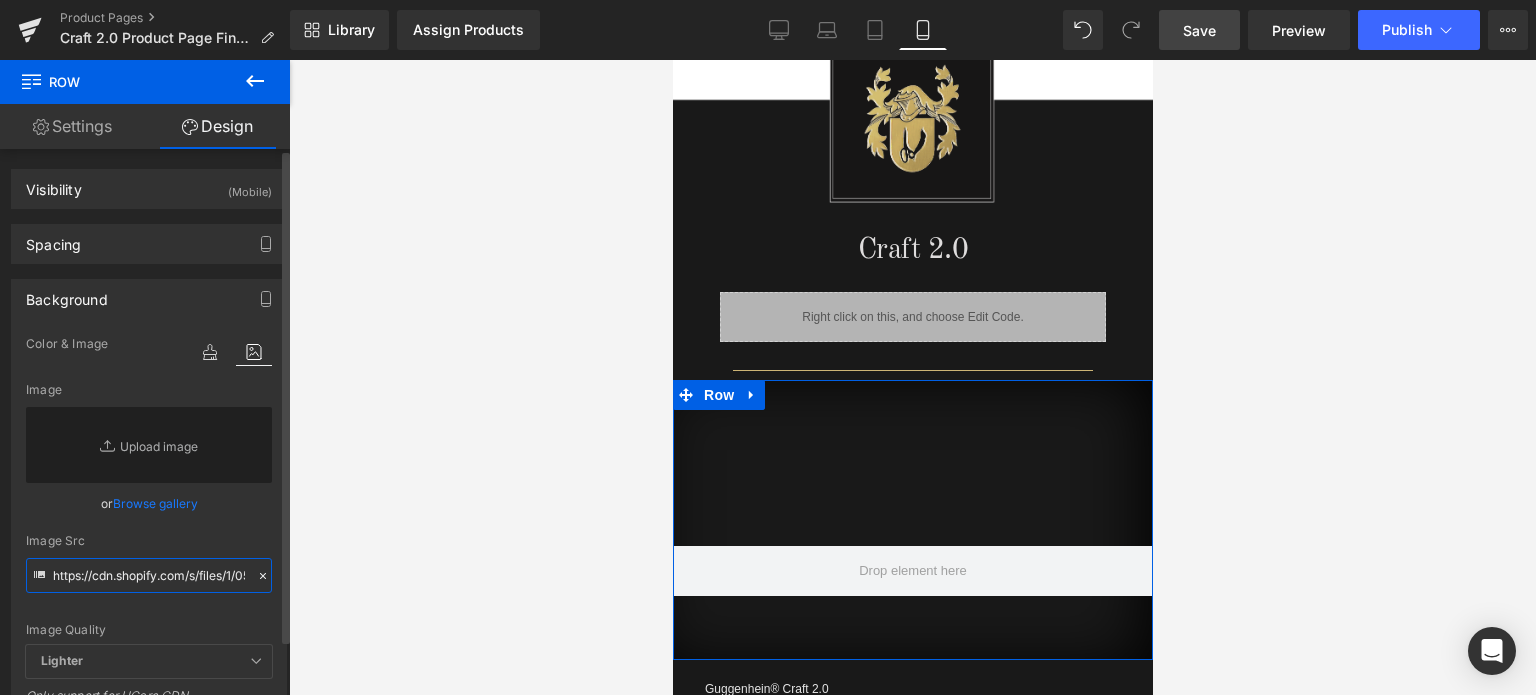 scroll, scrollTop: 0, scrollLeft: 500, axis: horizontal 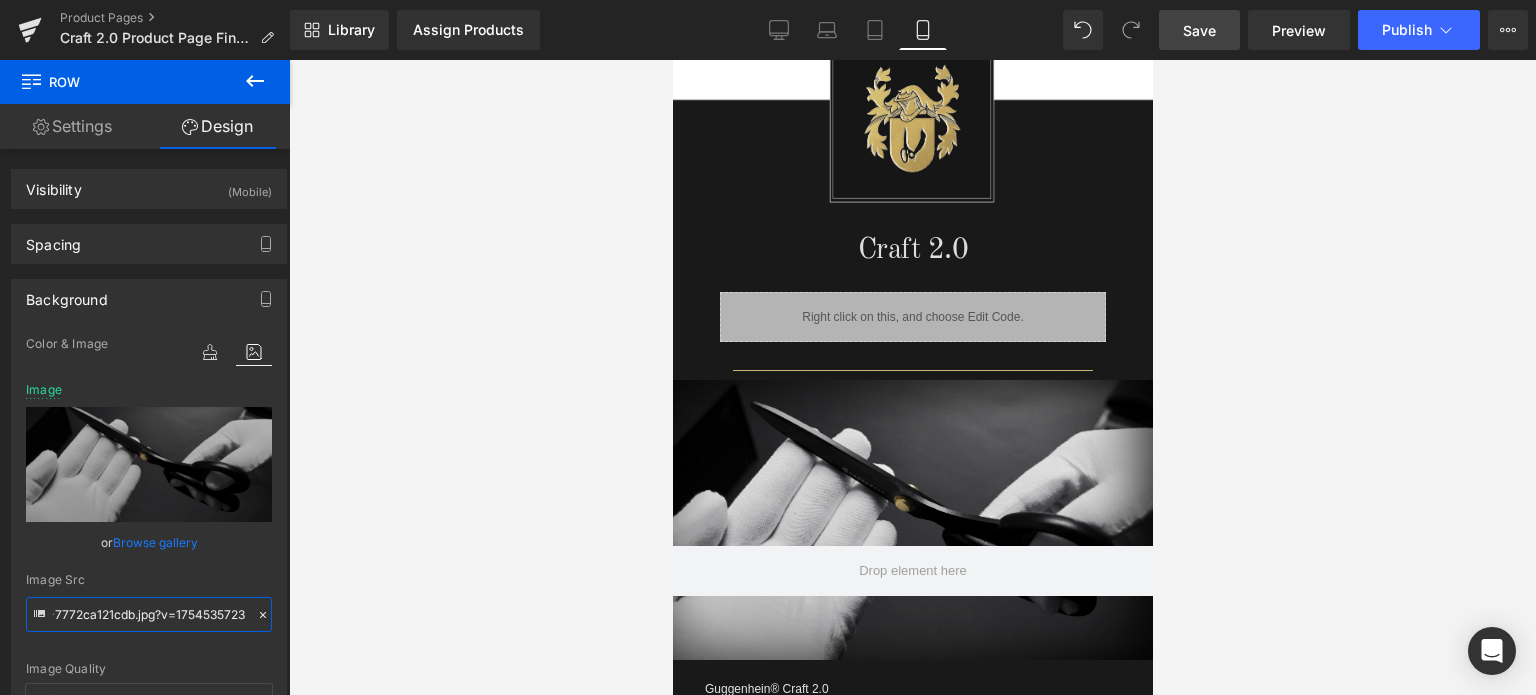 type on "https://cdn.shopify.com/s/files/1/0566/0963/6442/files/1_333f2a2e-6c9b-4626-8ba4-7772ca121cdb.jpg?v=1754535723" 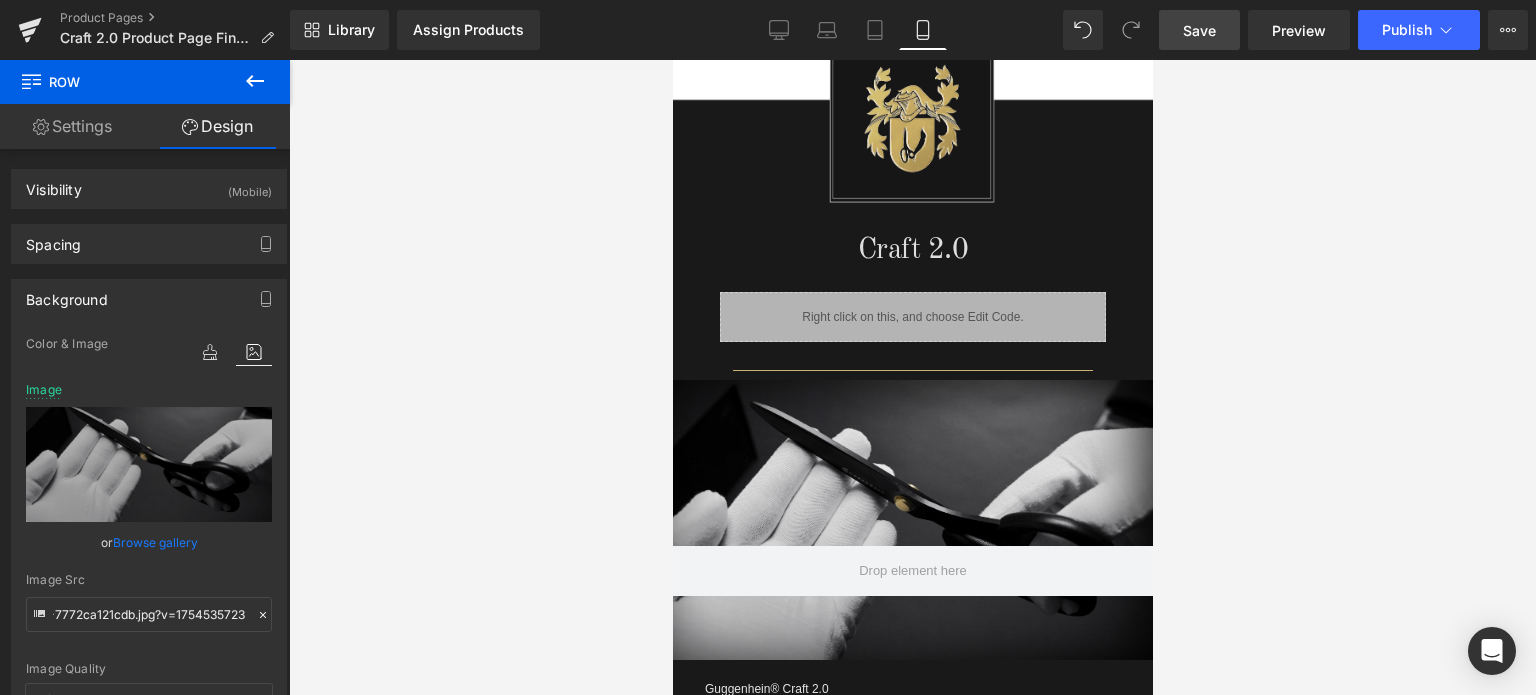 scroll, scrollTop: 0, scrollLeft: 0, axis: both 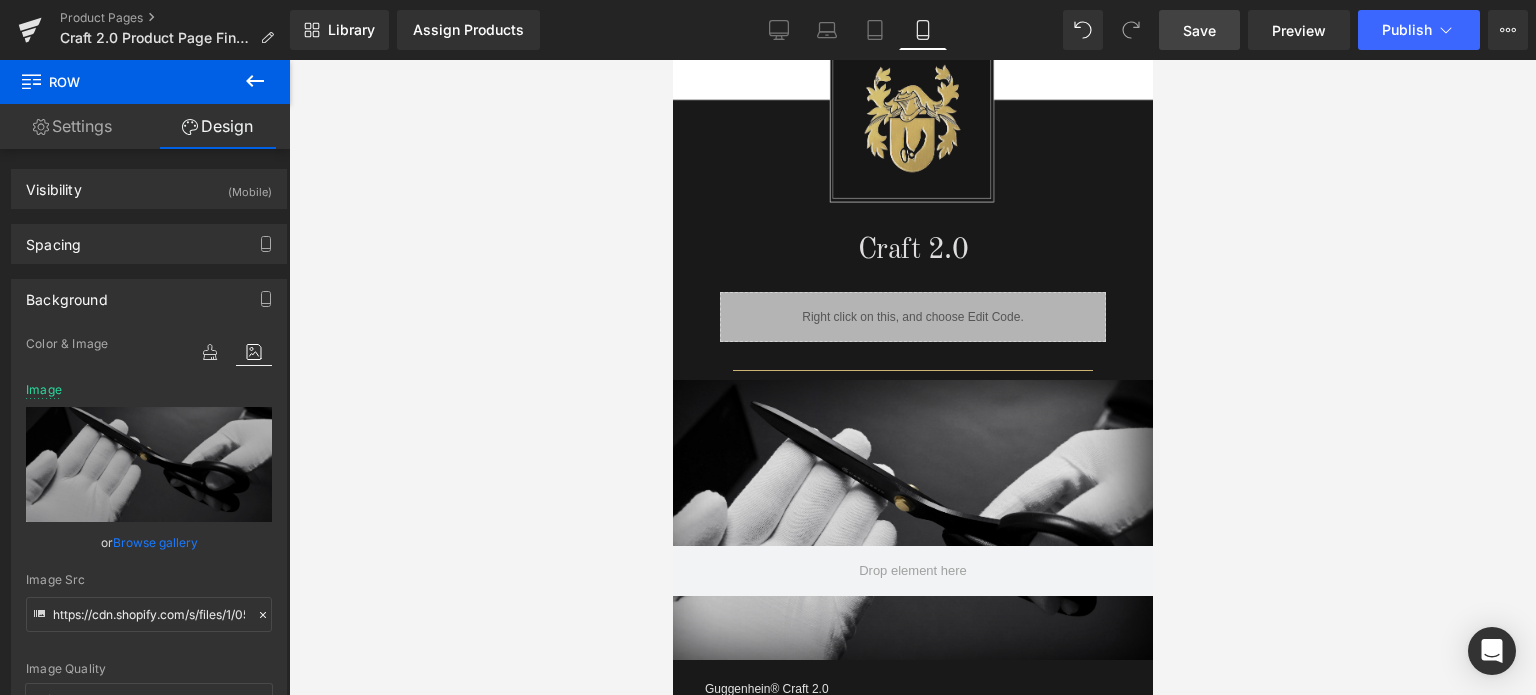 click on "Save" at bounding box center [1199, 30] 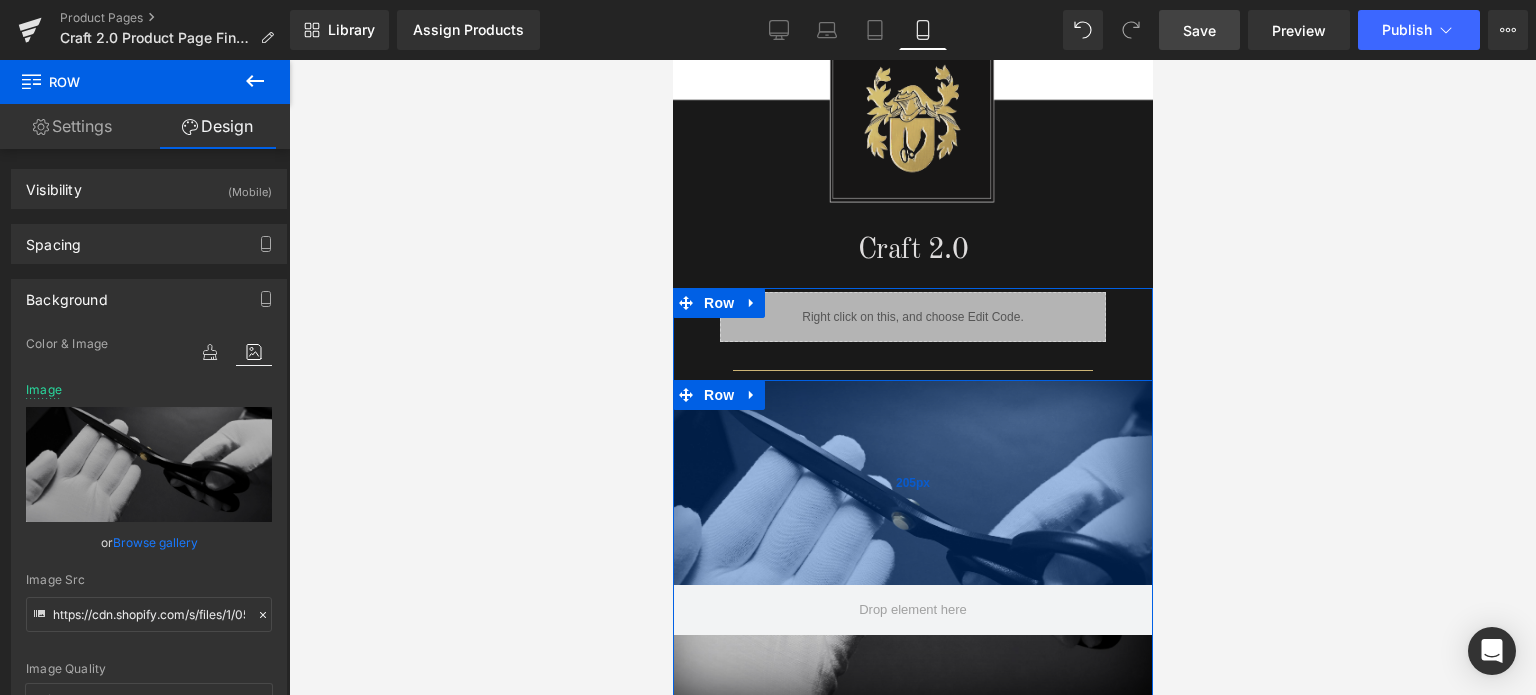 drag, startPoint x: 983, startPoint y: 488, endPoint x: 977, endPoint y: 528, distance: 40.4475 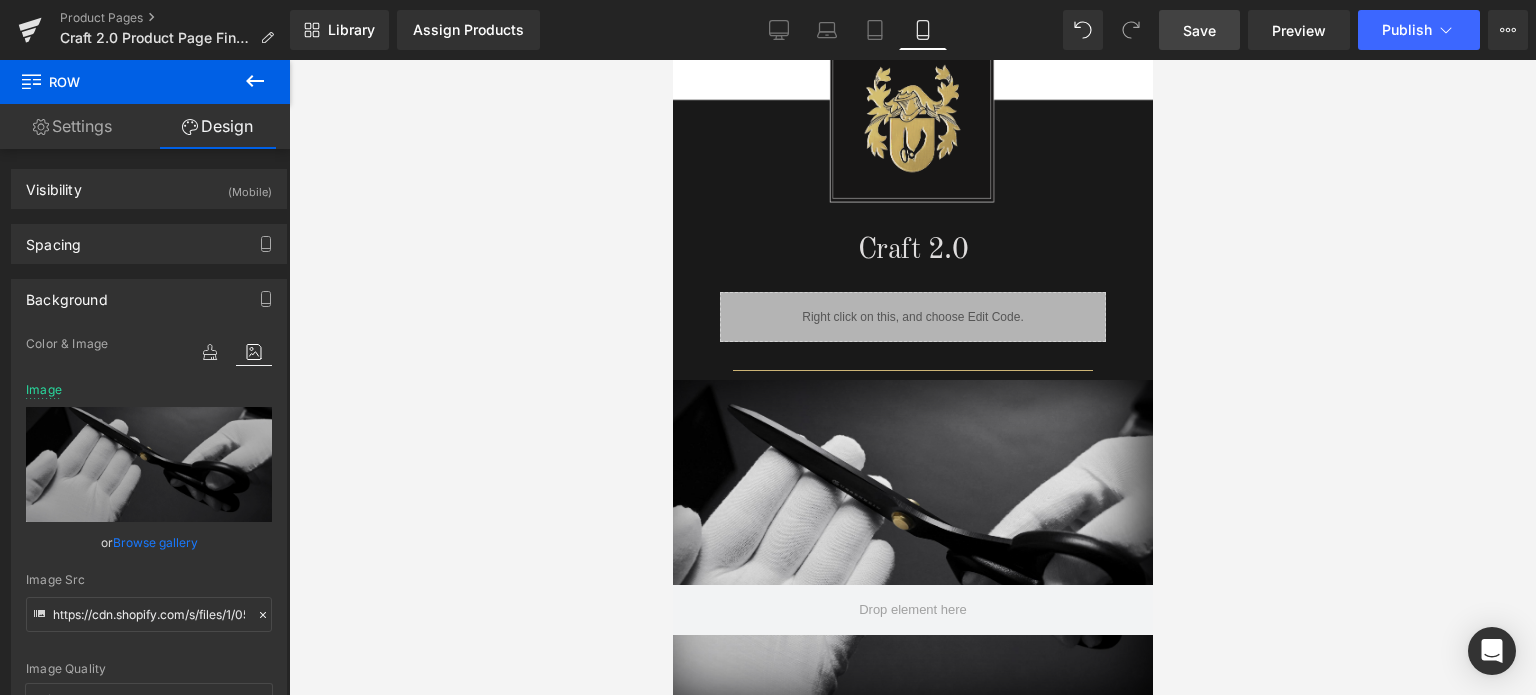 click on "Save" at bounding box center [1199, 30] 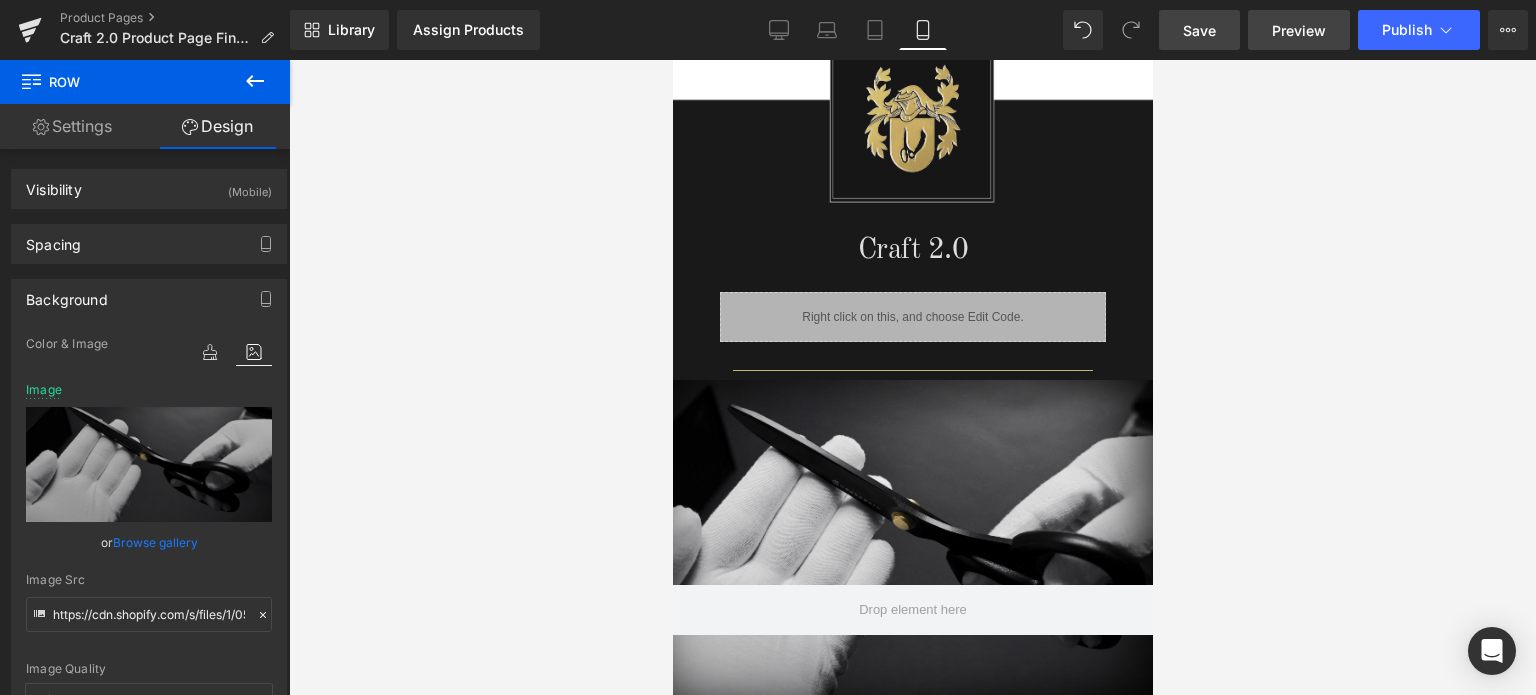 click on "Preview" at bounding box center [1299, 30] 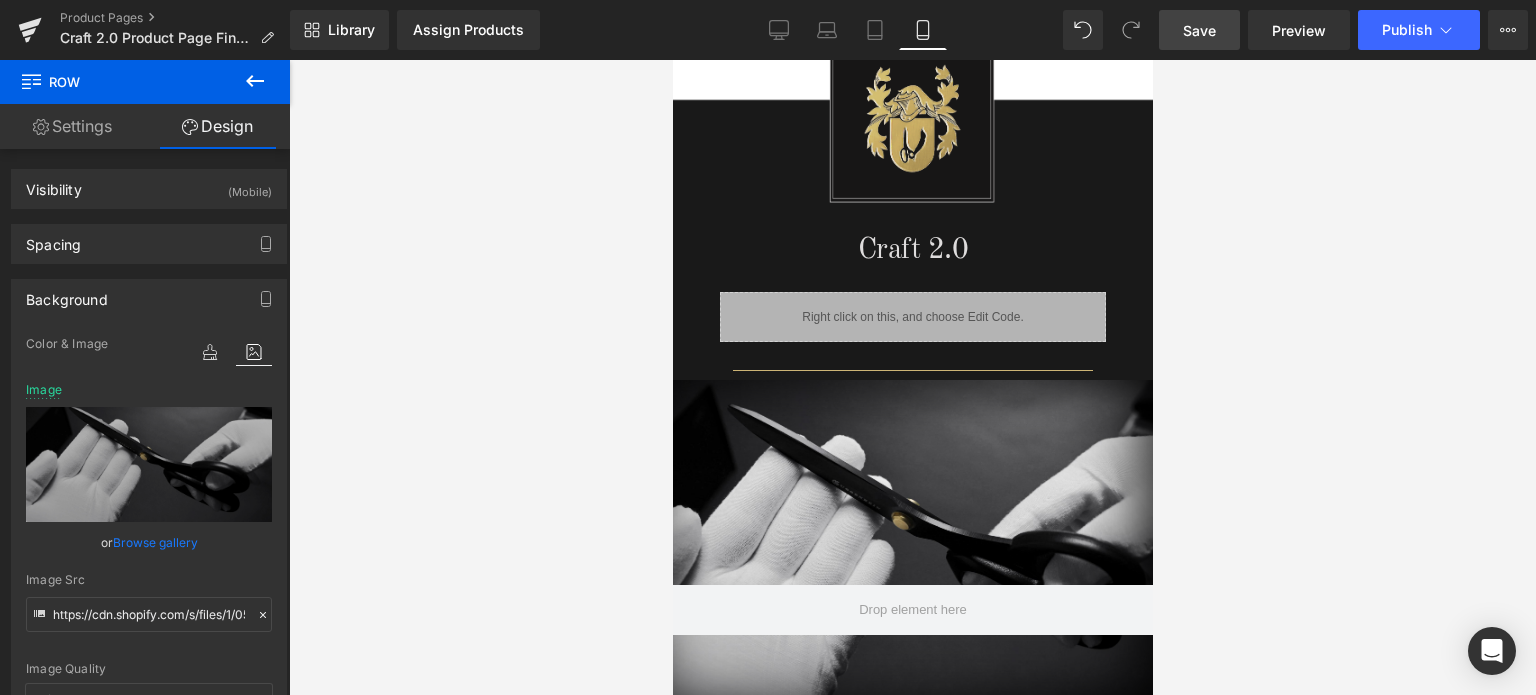 click on "Save" at bounding box center [1199, 30] 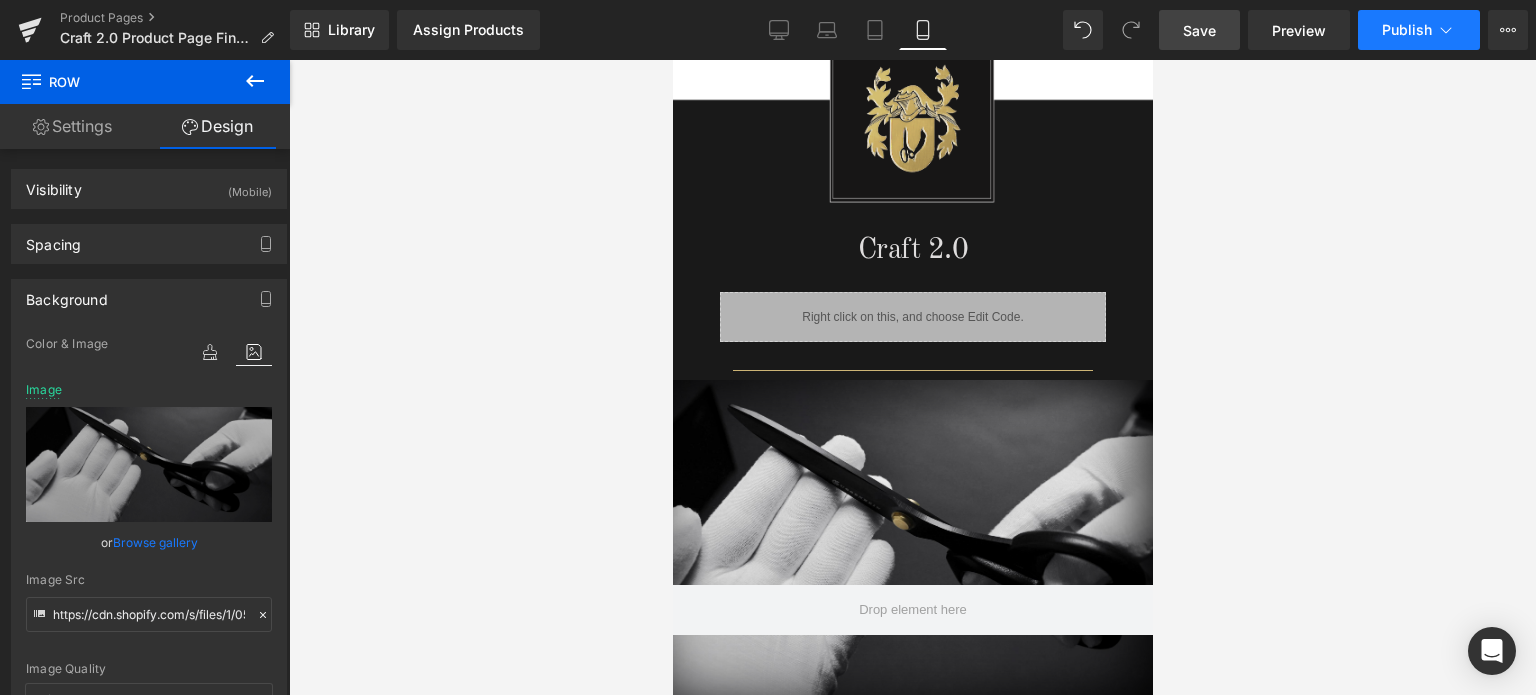 click on "Publish" at bounding box center (1419, 30) 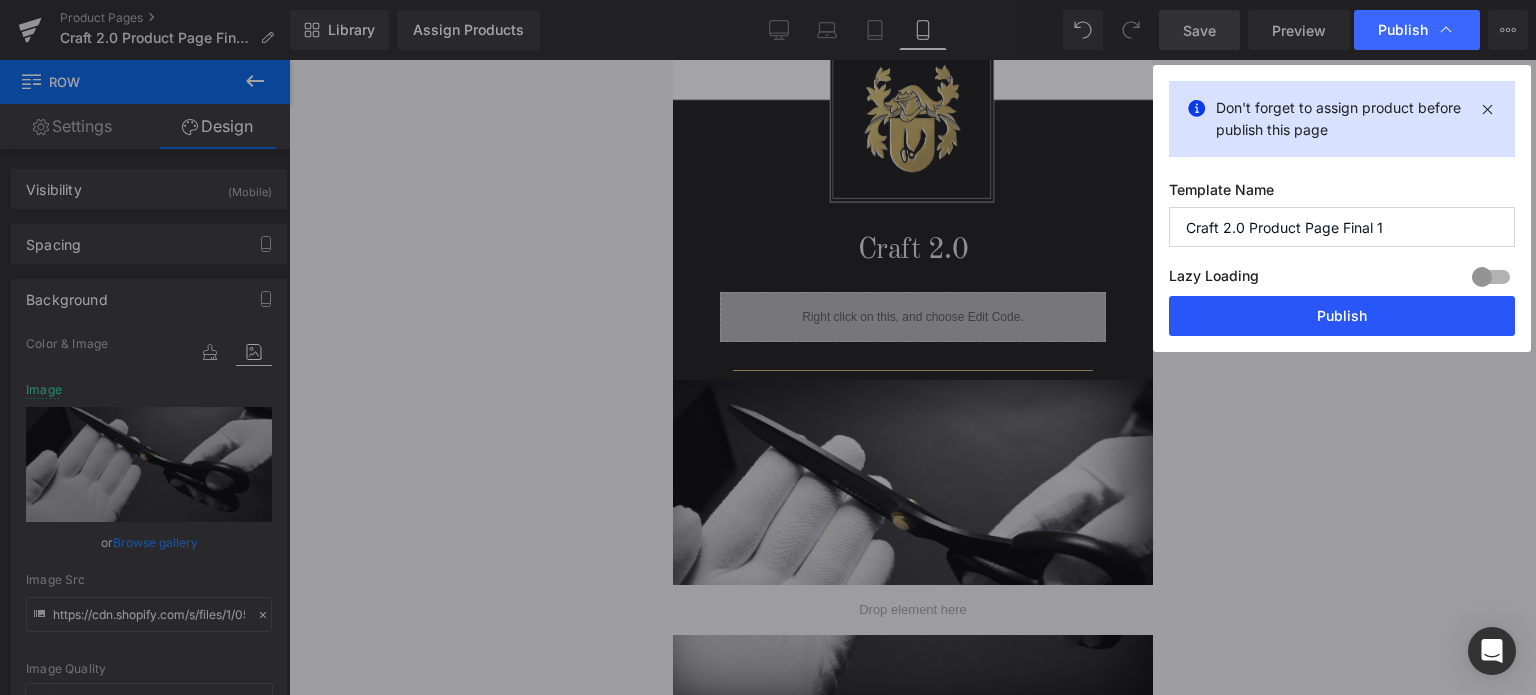 click on "Publish" at bounding box center [1342, 316] 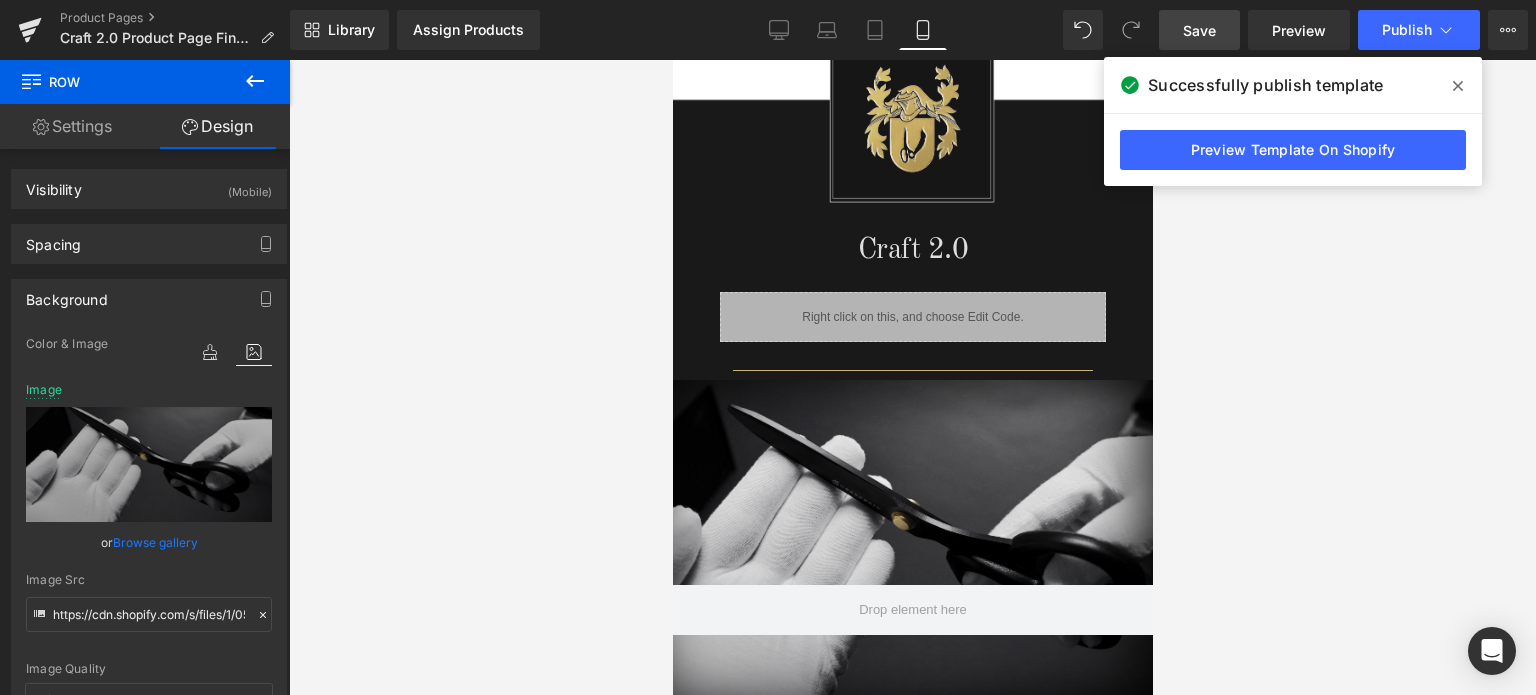 click 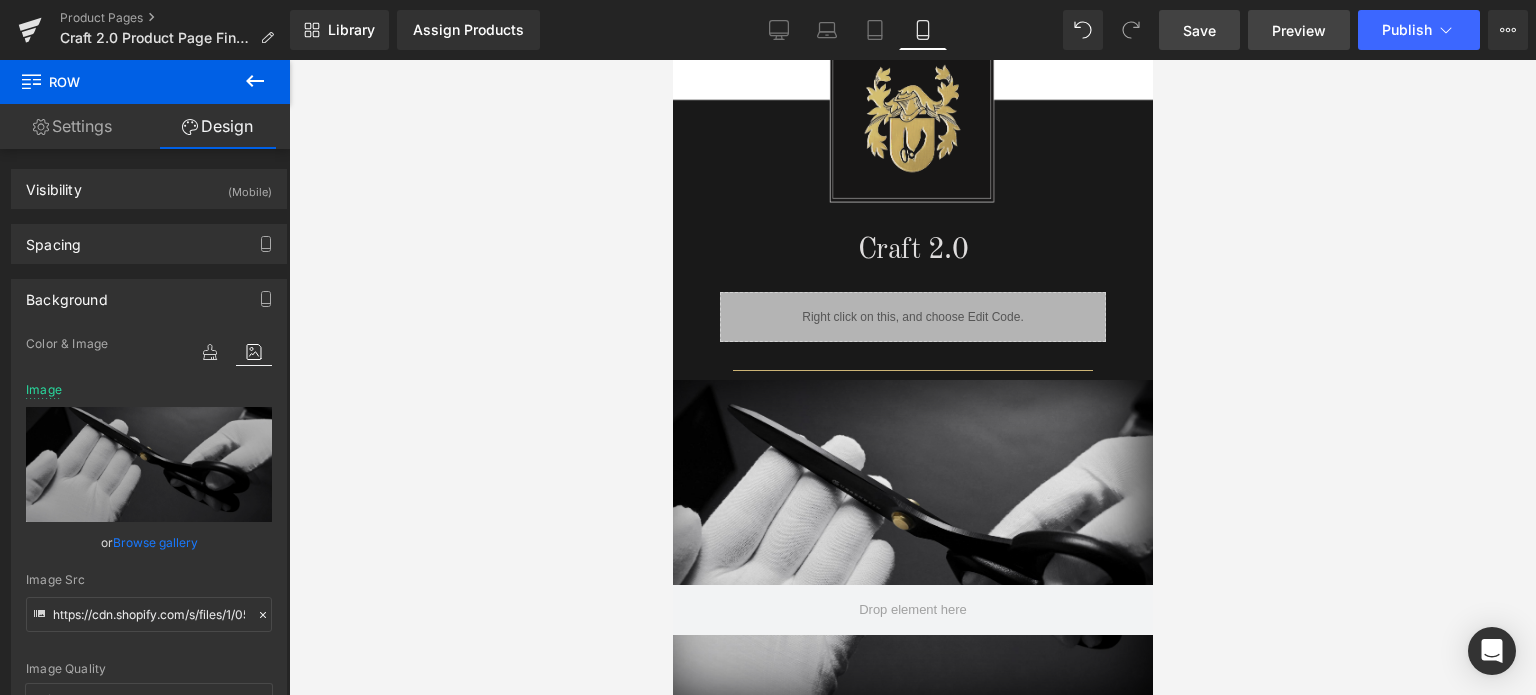 click on "Preview" at bounding box center (1299, 30) 